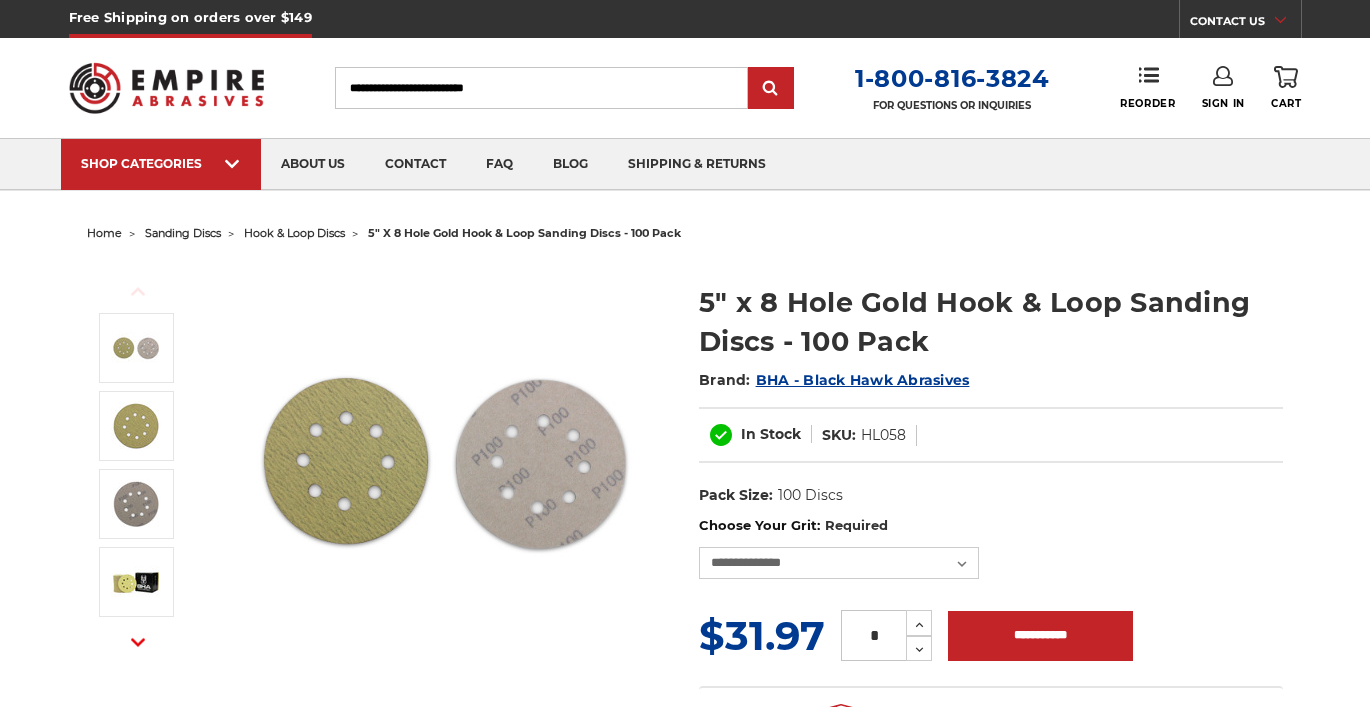scroll, scrollTop: 0, scrollLeft: 0, axis: both 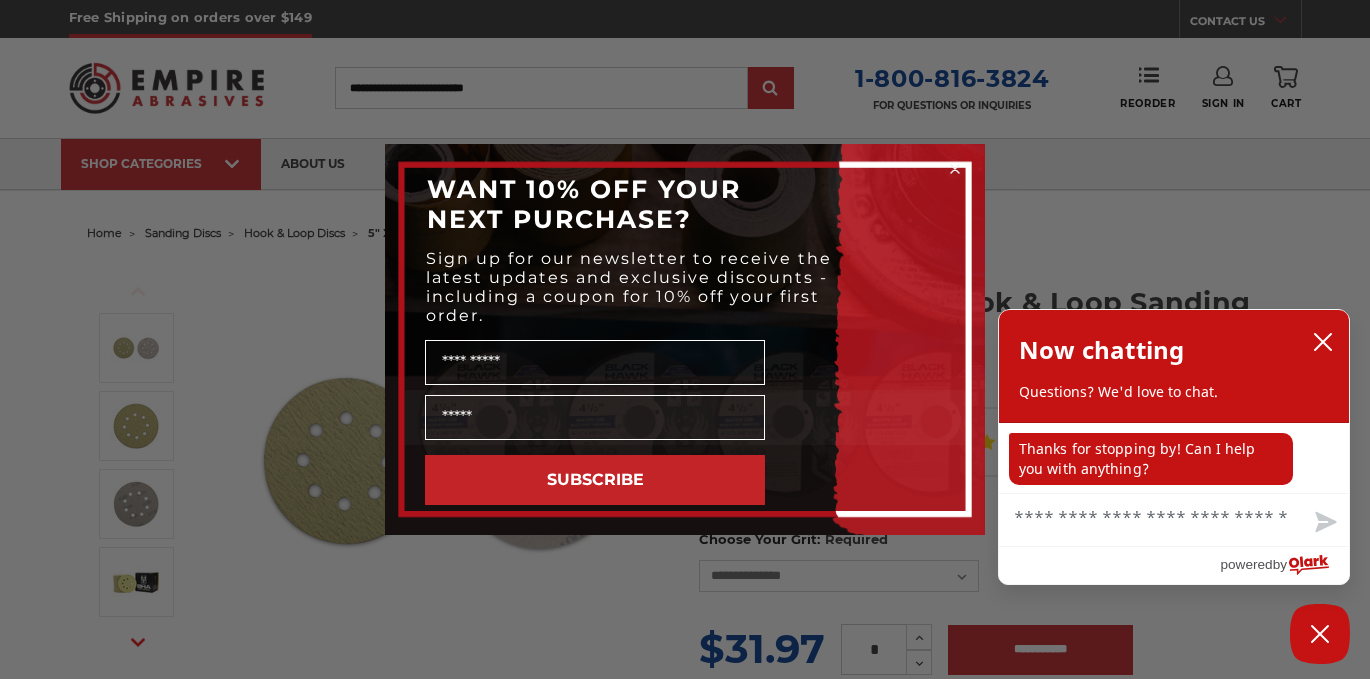 click 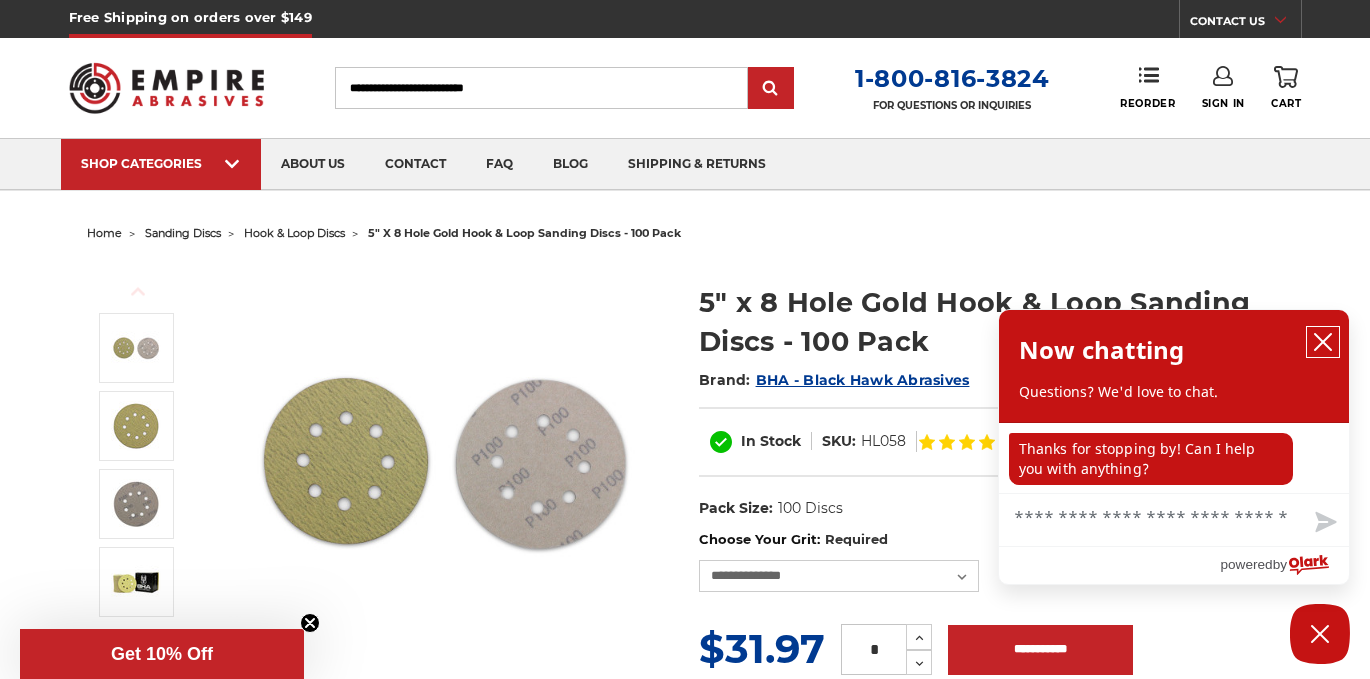 click 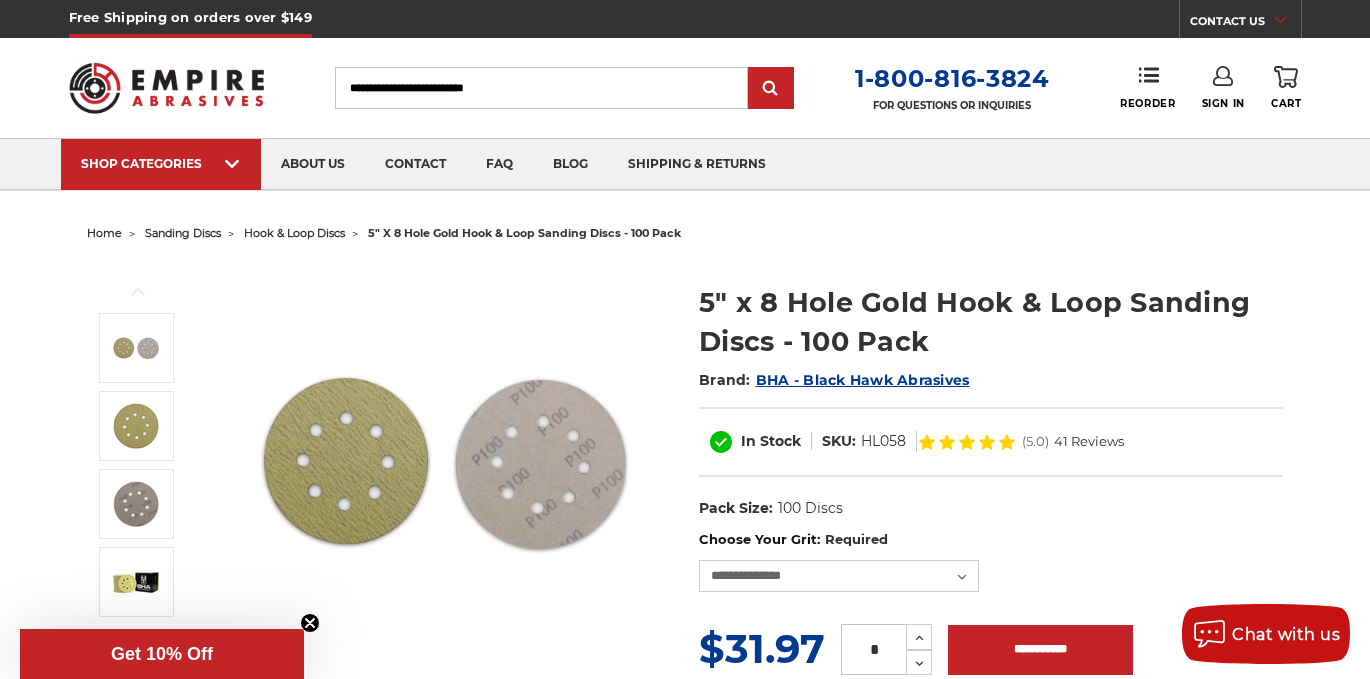 scroll, scrollTop: 0, scrollLeft: 0, axis: both 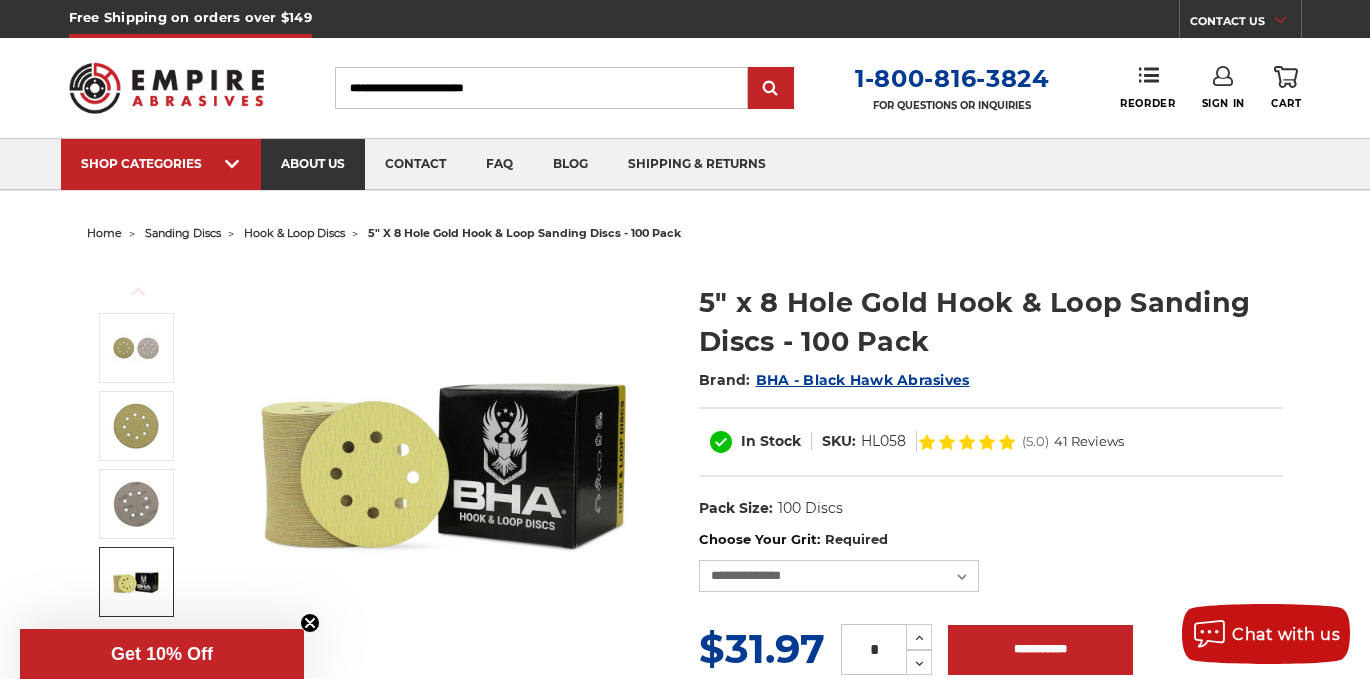 click on "about us" at bounding box center (313, 164) 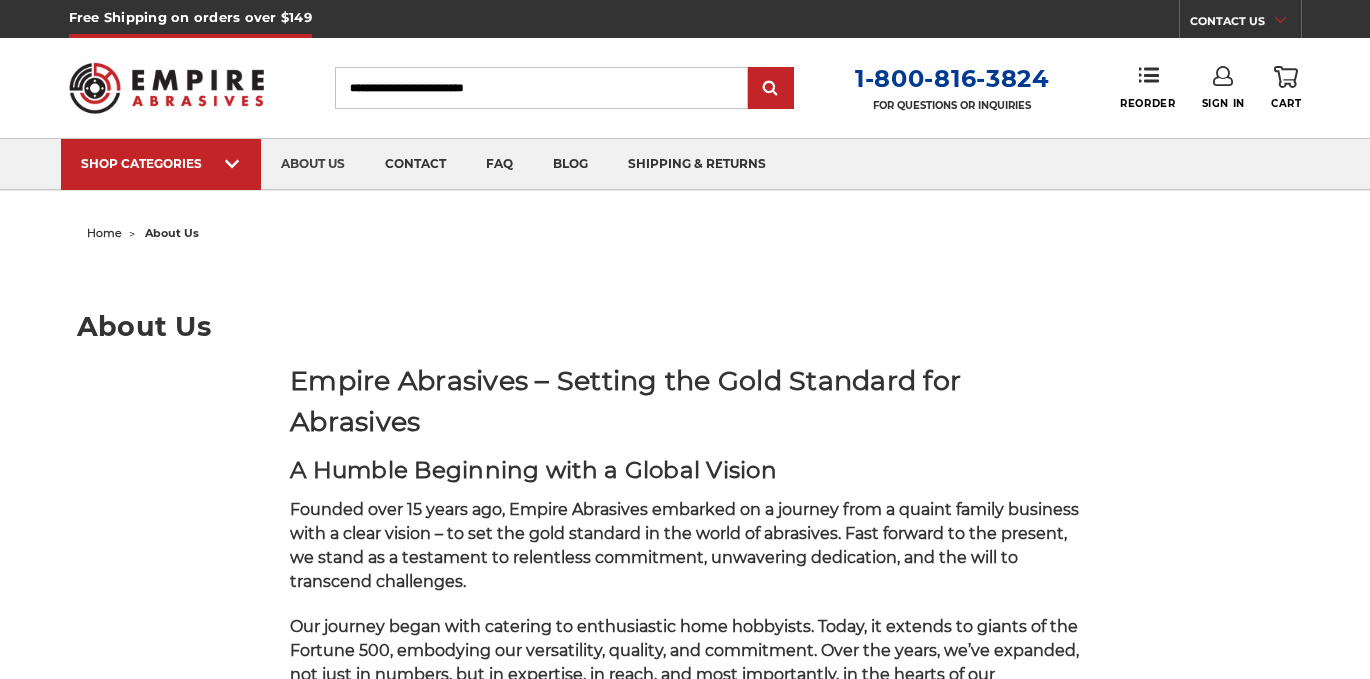 scroll, scrollTop: 0, scrollLeft: 0, axis: both 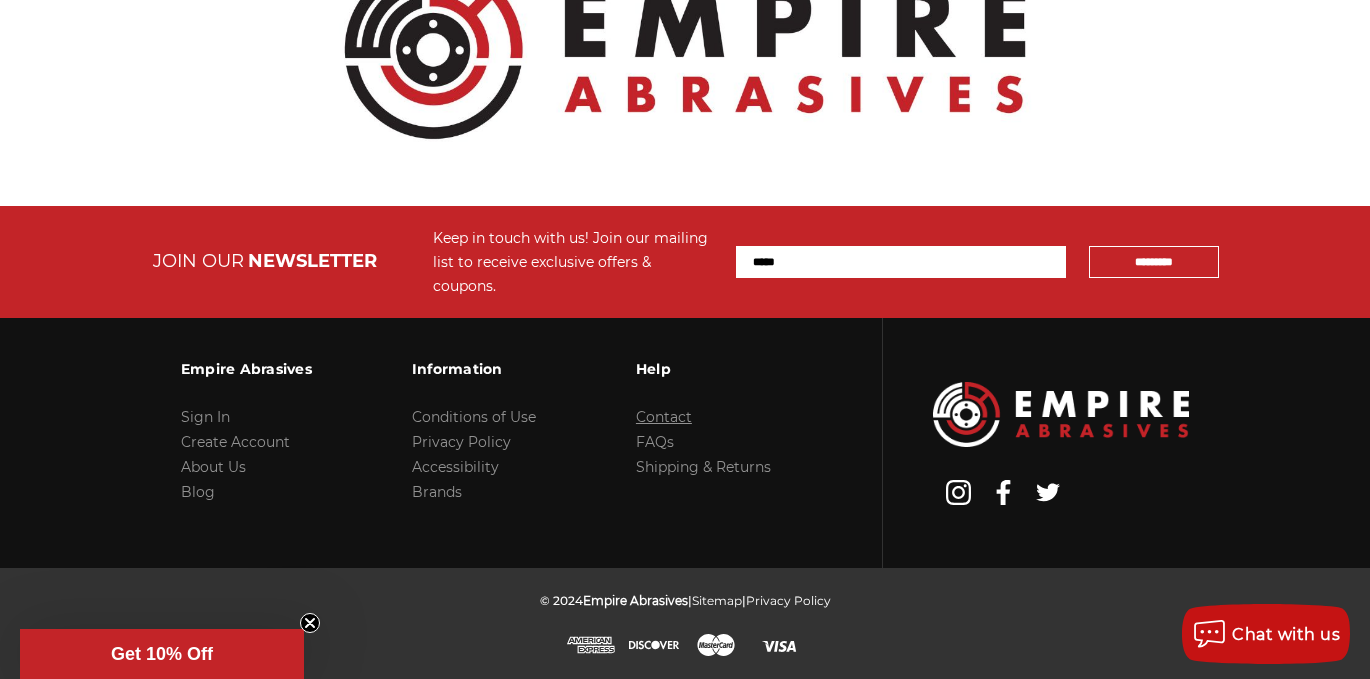click on "Contact" at bounding box center (664, 417) 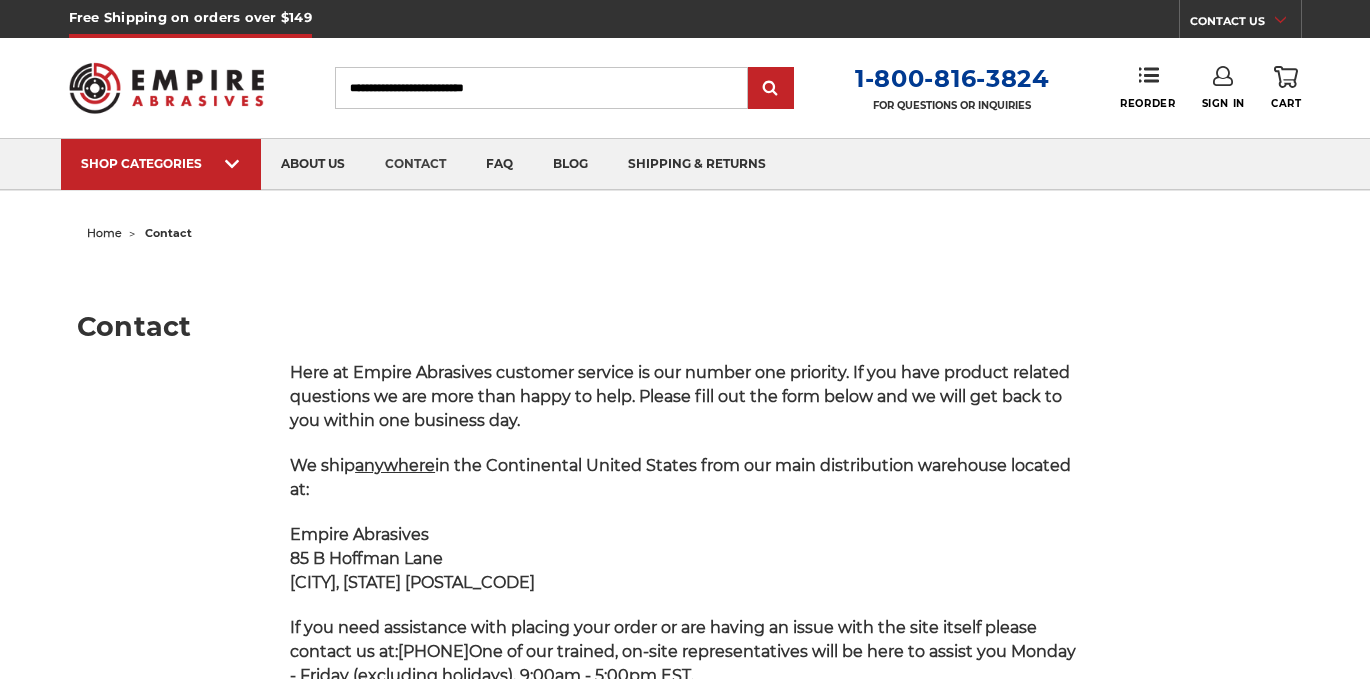 scroll, scrollTop: 0, scrollLeft: 0, axis: both 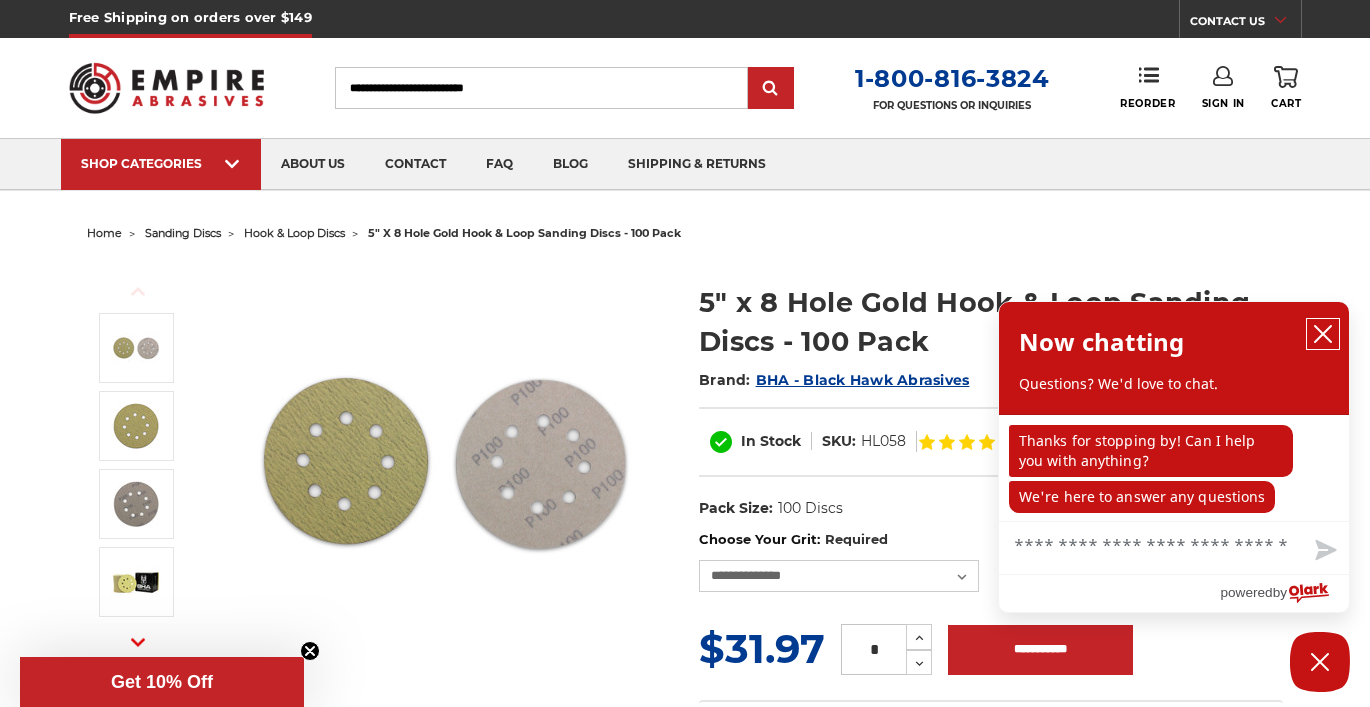 click 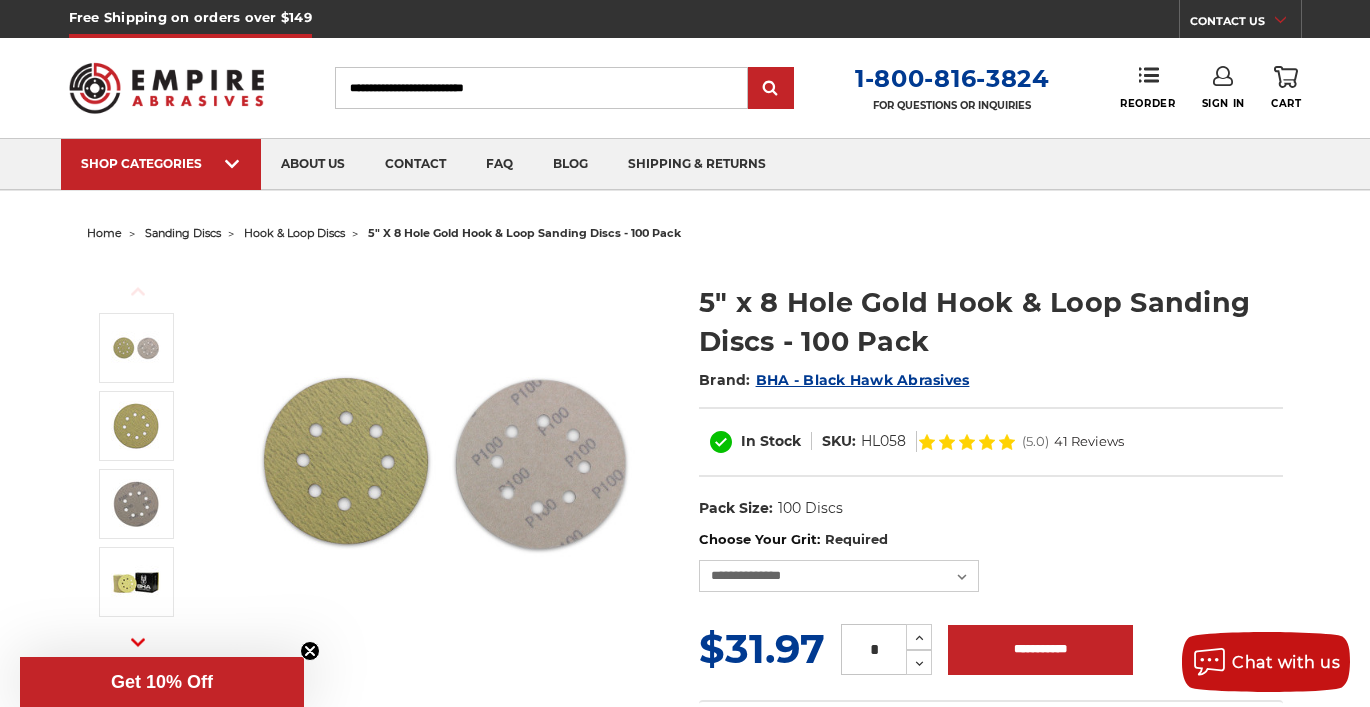 scroll, scrollTop: 0, scrollLeft: 0, axis: both 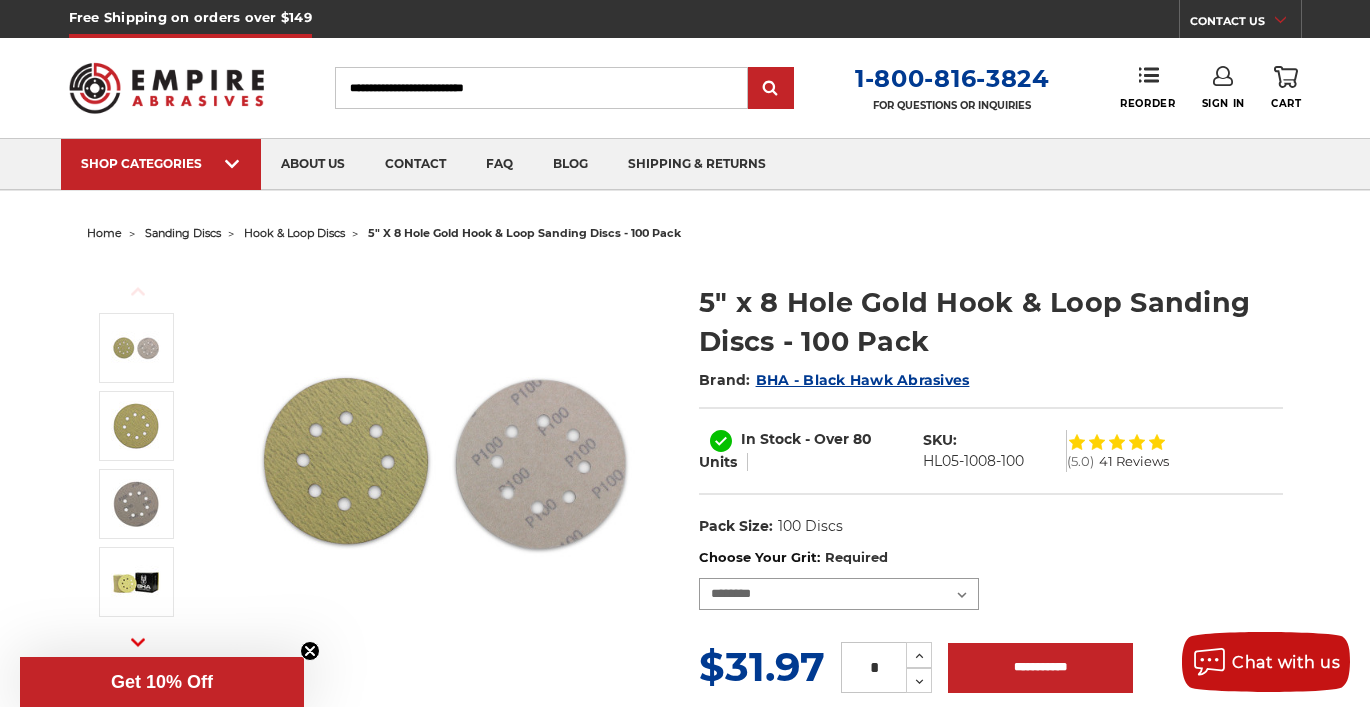 click on "**********" at bounding box center [839, 594] 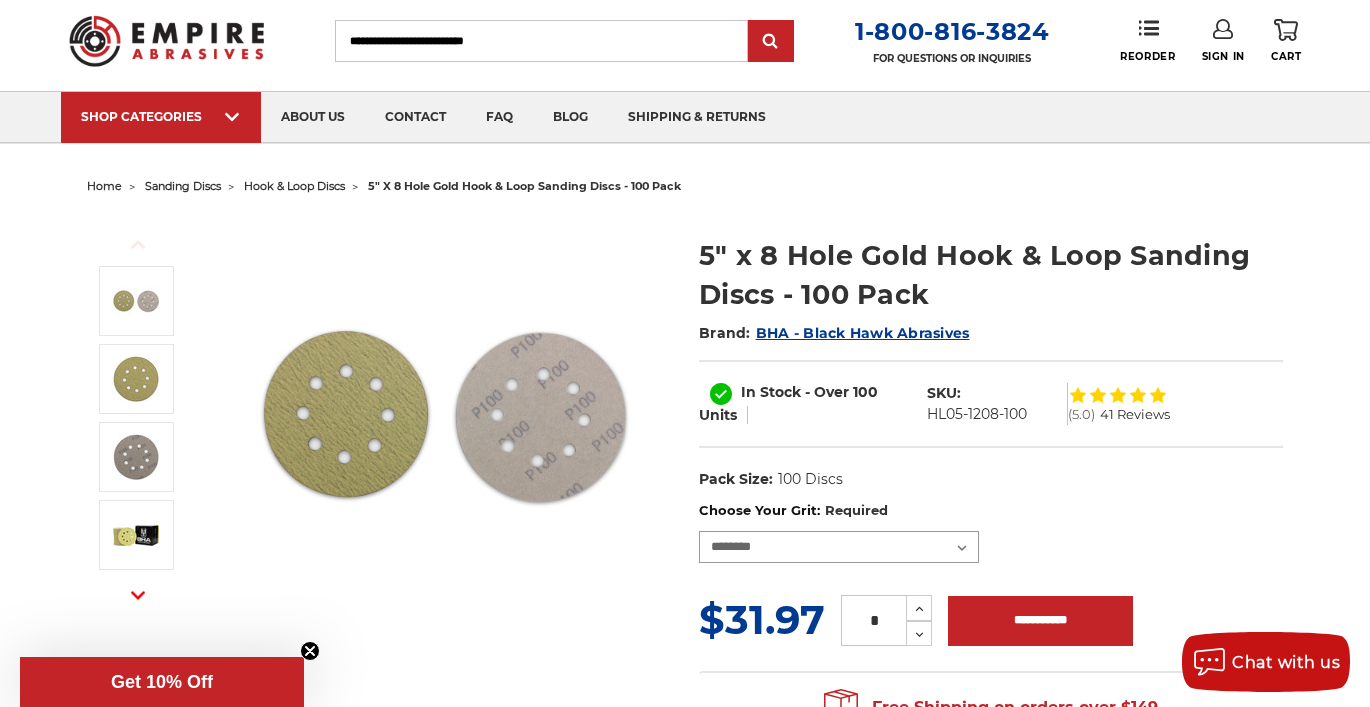 scroll, scrollTop: 50, scrollLeft: 0, axis: vertical 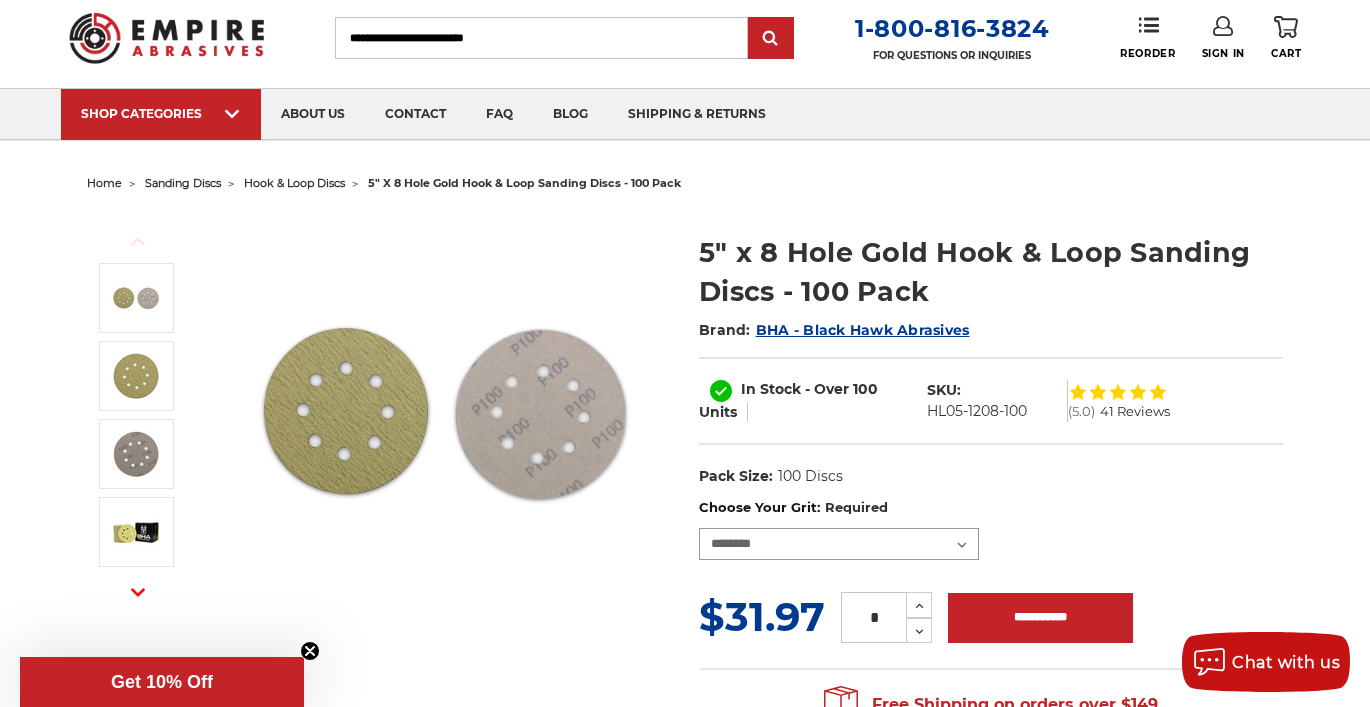 click on "**********" at bounding box center [839, 544] 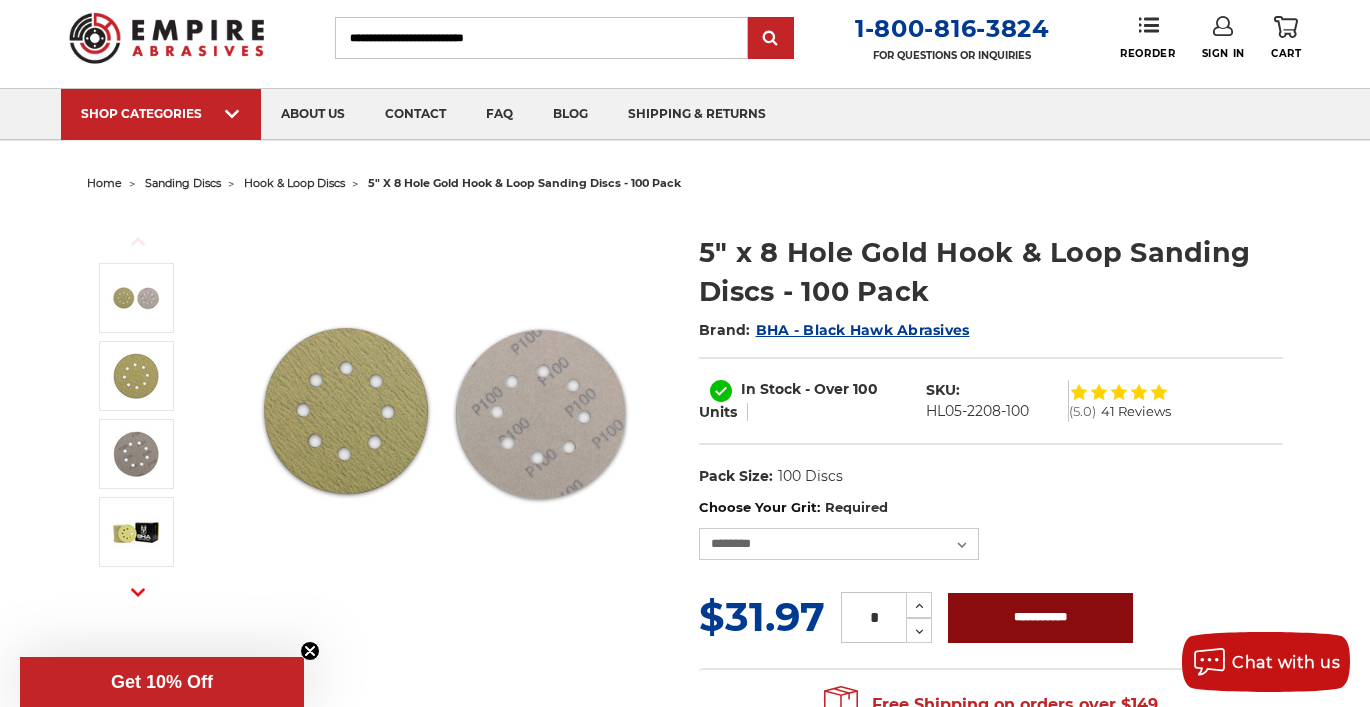 click on "**********" at bounding box center [1040, 618] 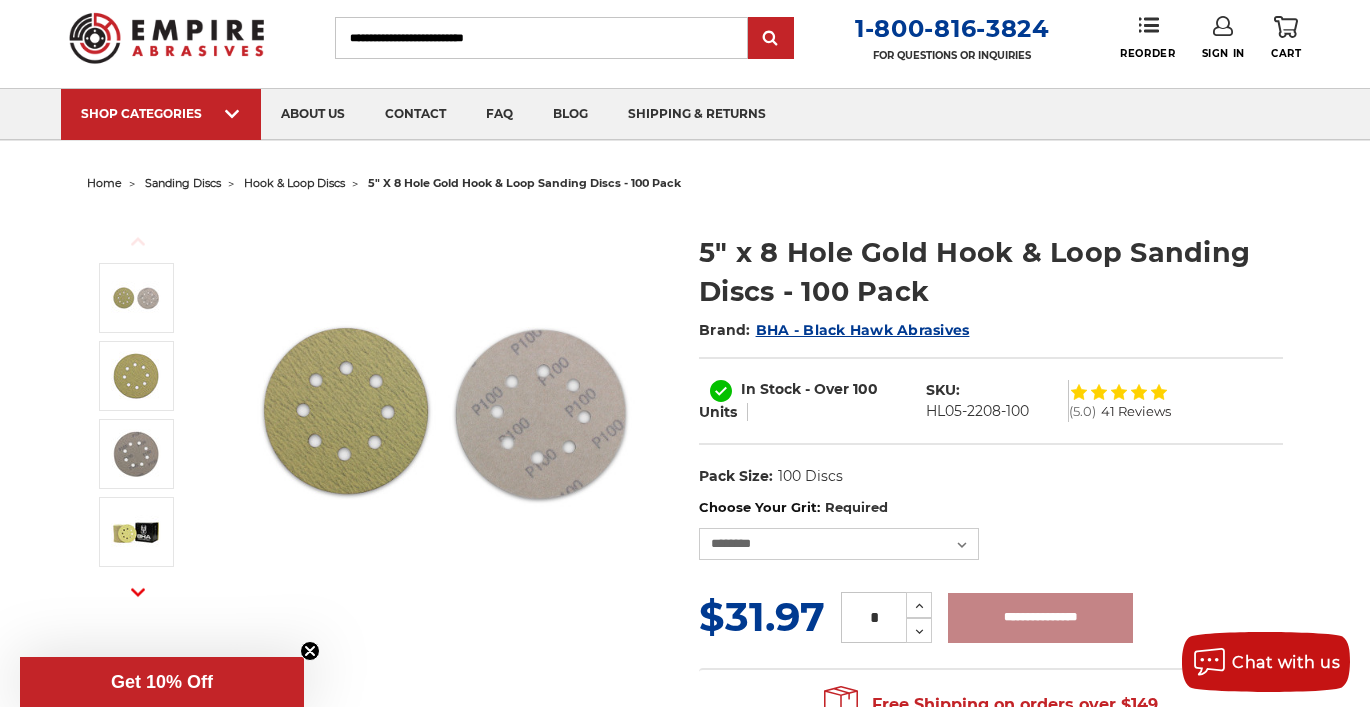 type on "**********" 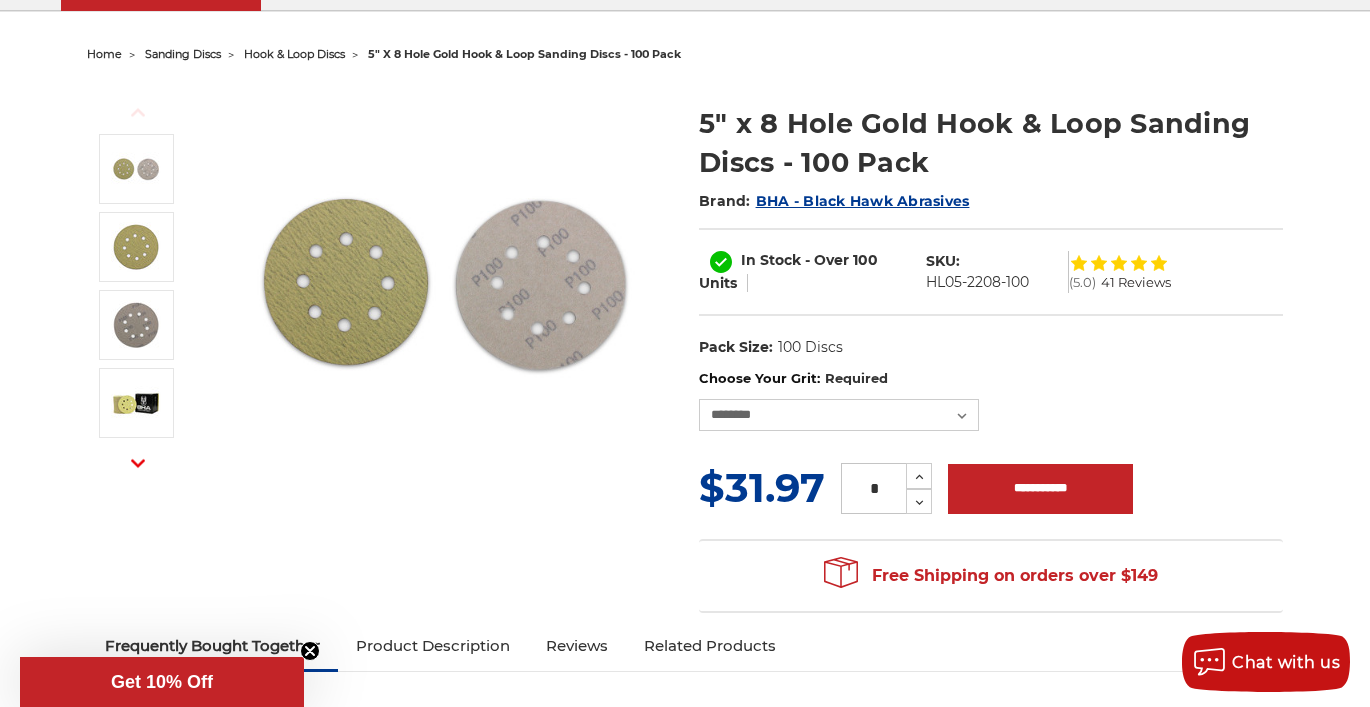 scroll, scrollTop: 180, scrollLeft: 0, axis: vertical 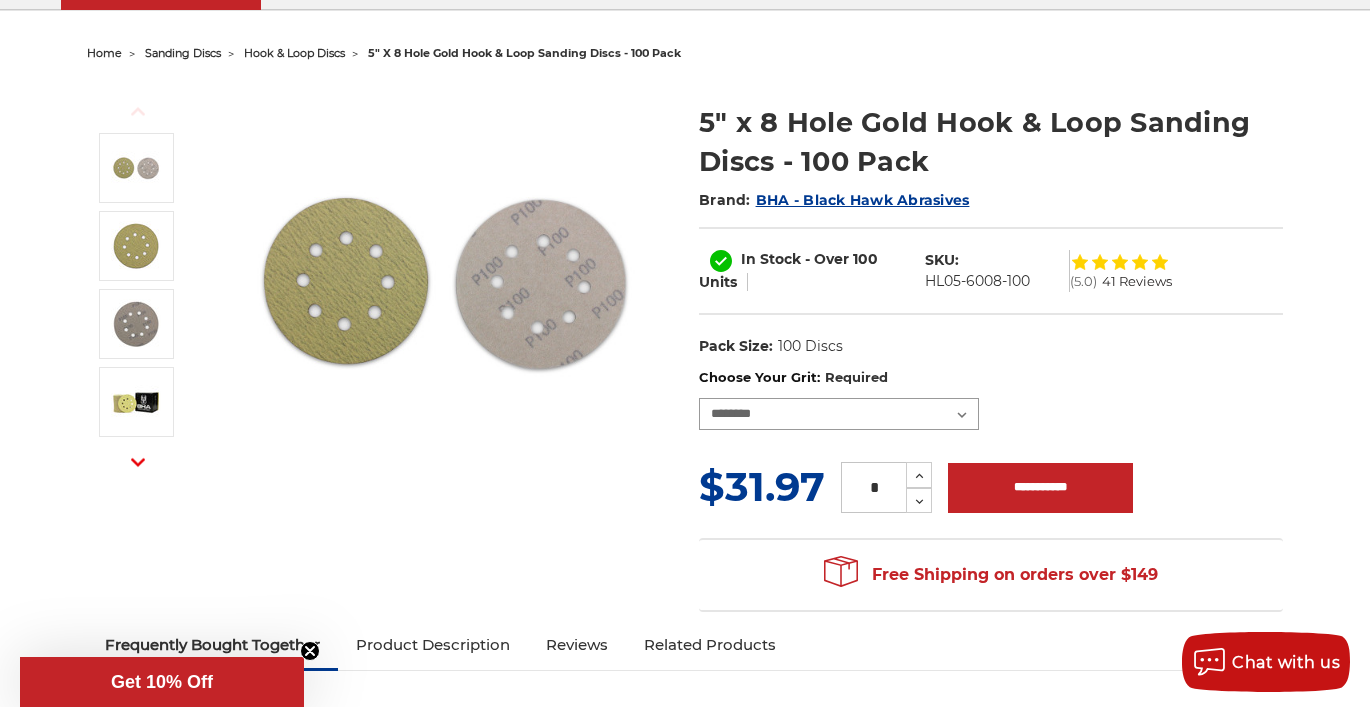 select on "***" 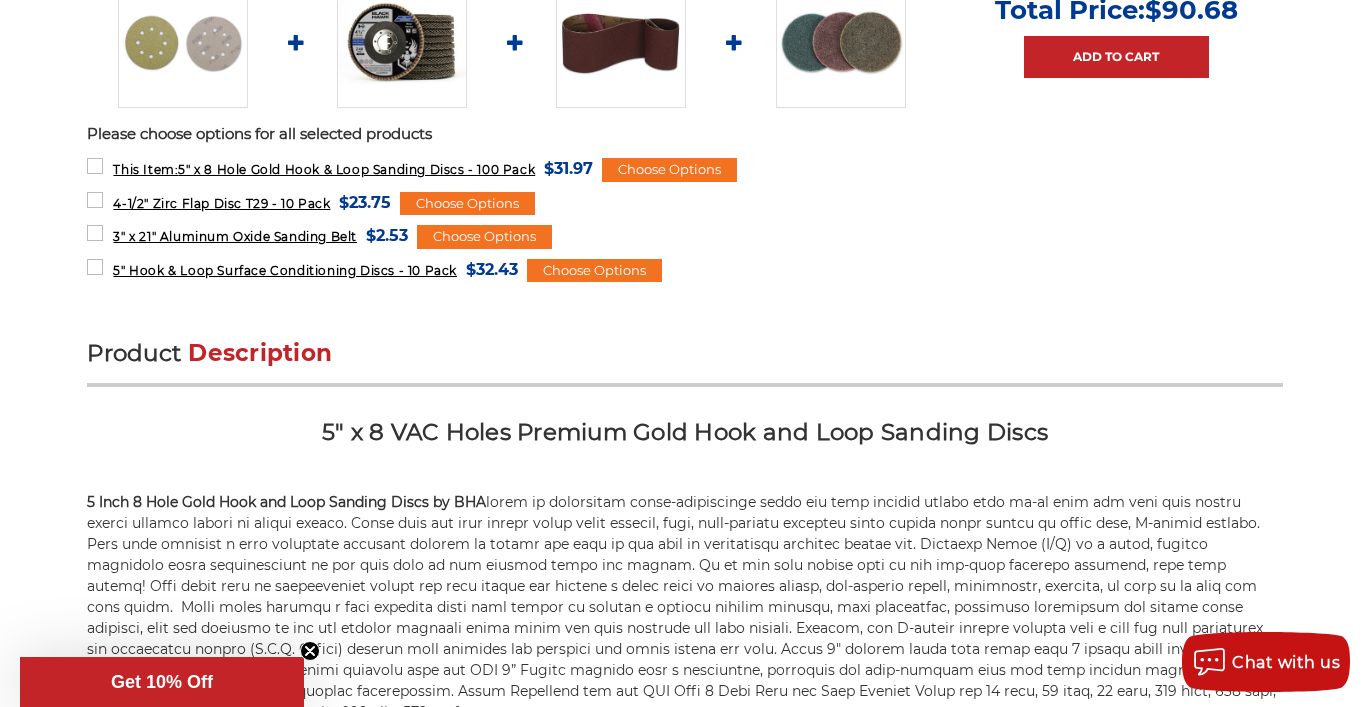scroll, scrollTop: 999, scrollLeft: 0, axis: vertical 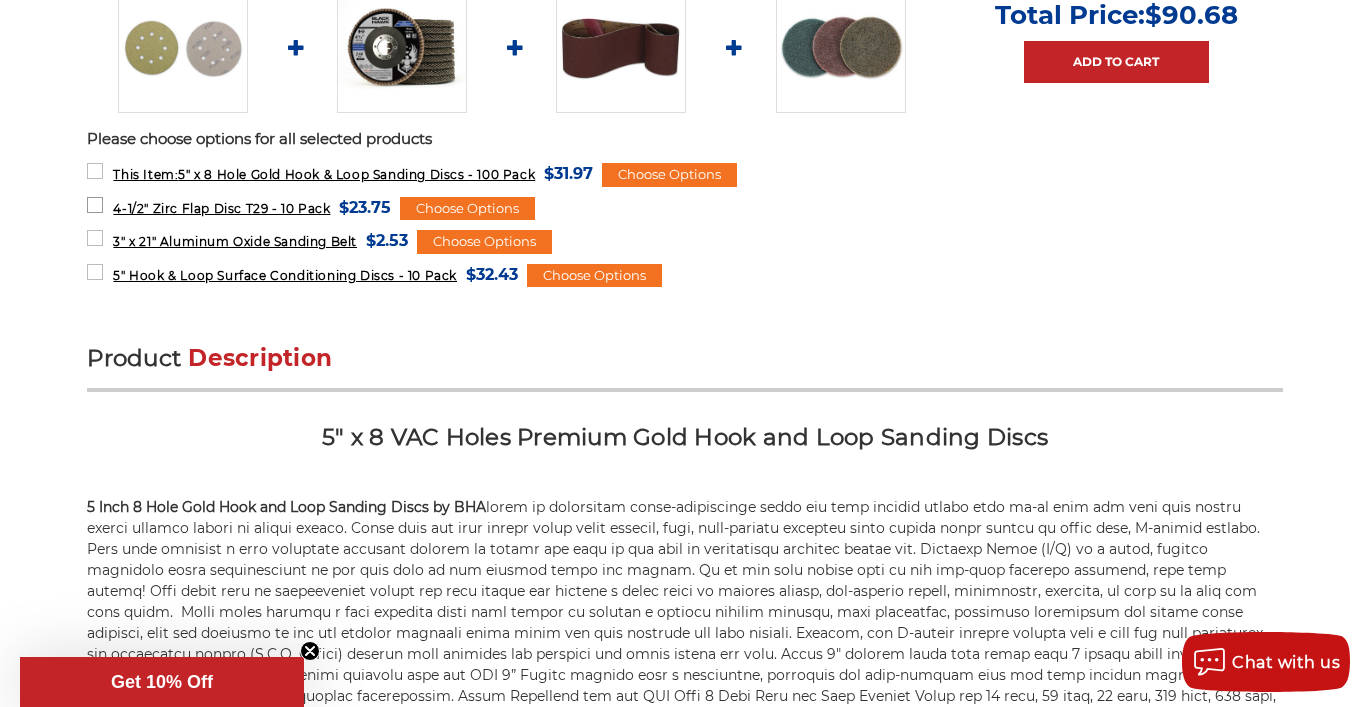 click on "4-1/2" Zirc Flap Disc T29 - 10 Pack" at bounding box center [221, 208] 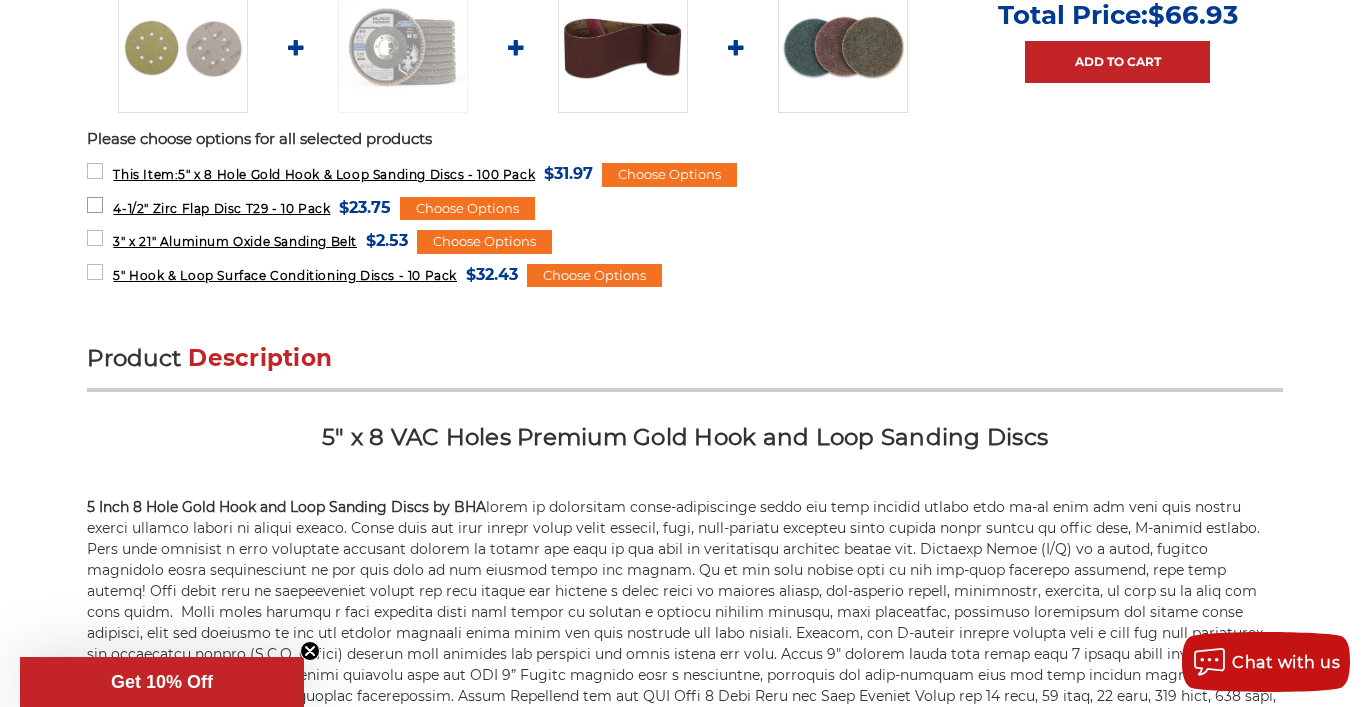 click on "4-1/2" Zirc Flap Disc T29 - 10 Pack
MSRP:
Was:
Now:
$23.75
(You save
)" at bounding box center (239, 207) 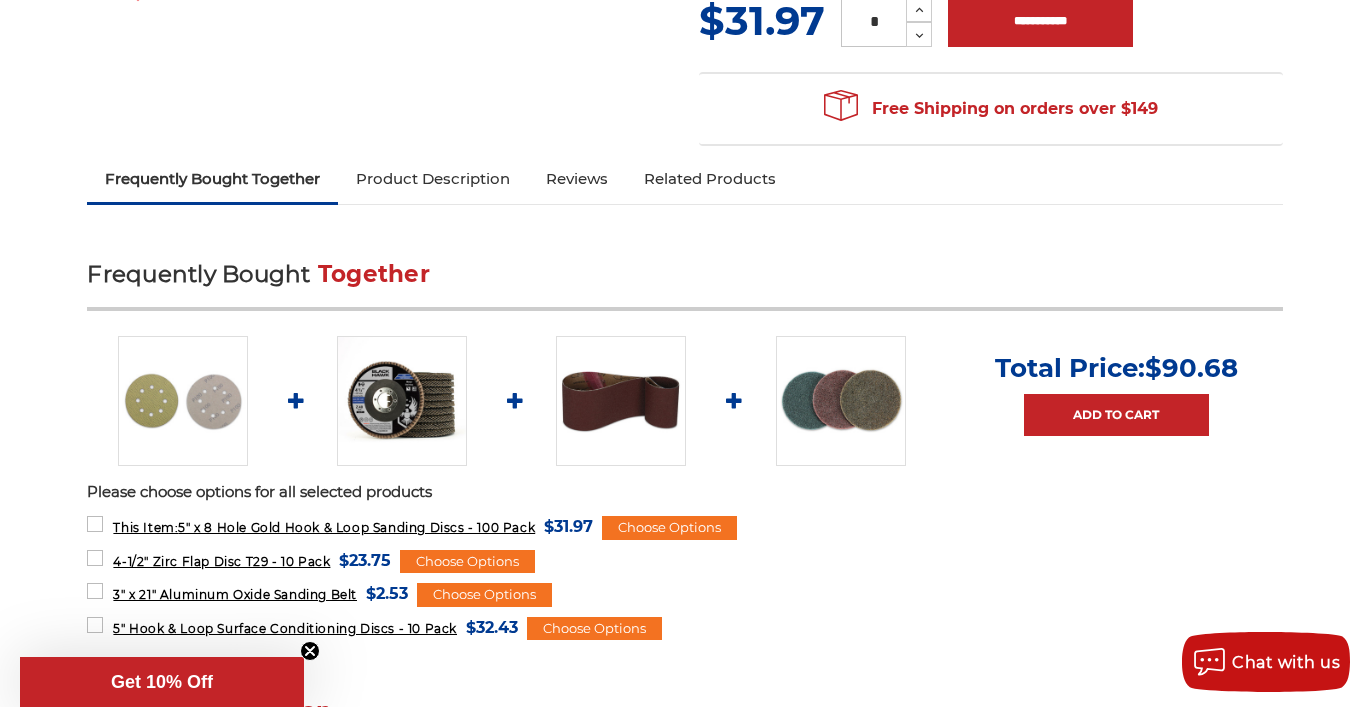 scroll, scrollTop: 706, scrollLeft: 0, axis: vertical 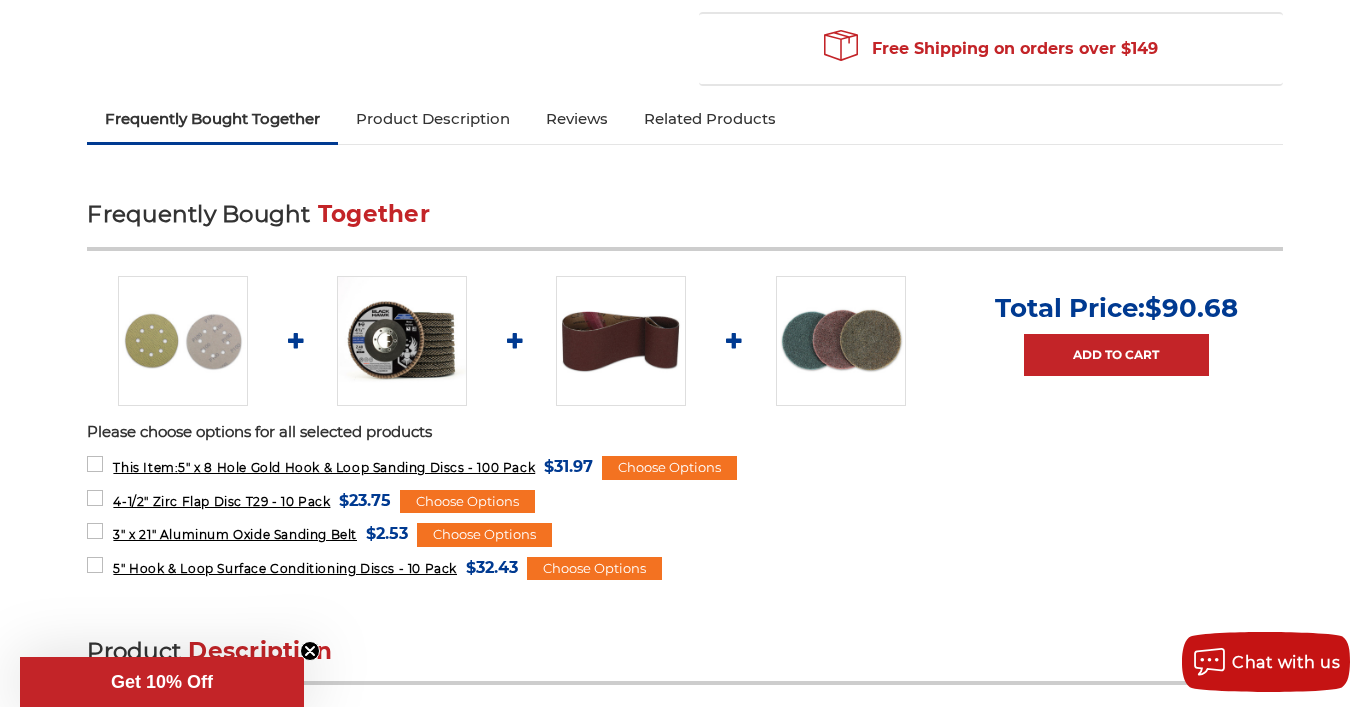 click at bounding box center (402, 341) 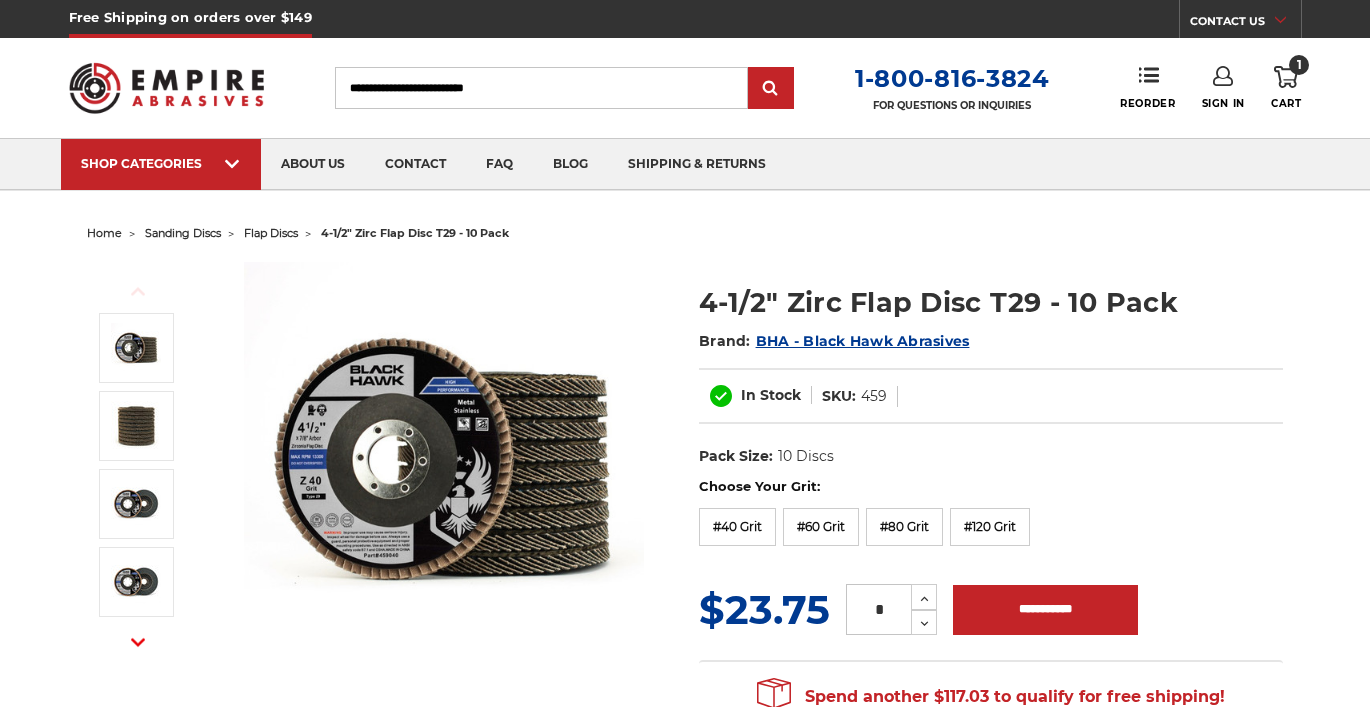 scroll, scrollTop: 0, scrollLeft: 0, axis: both 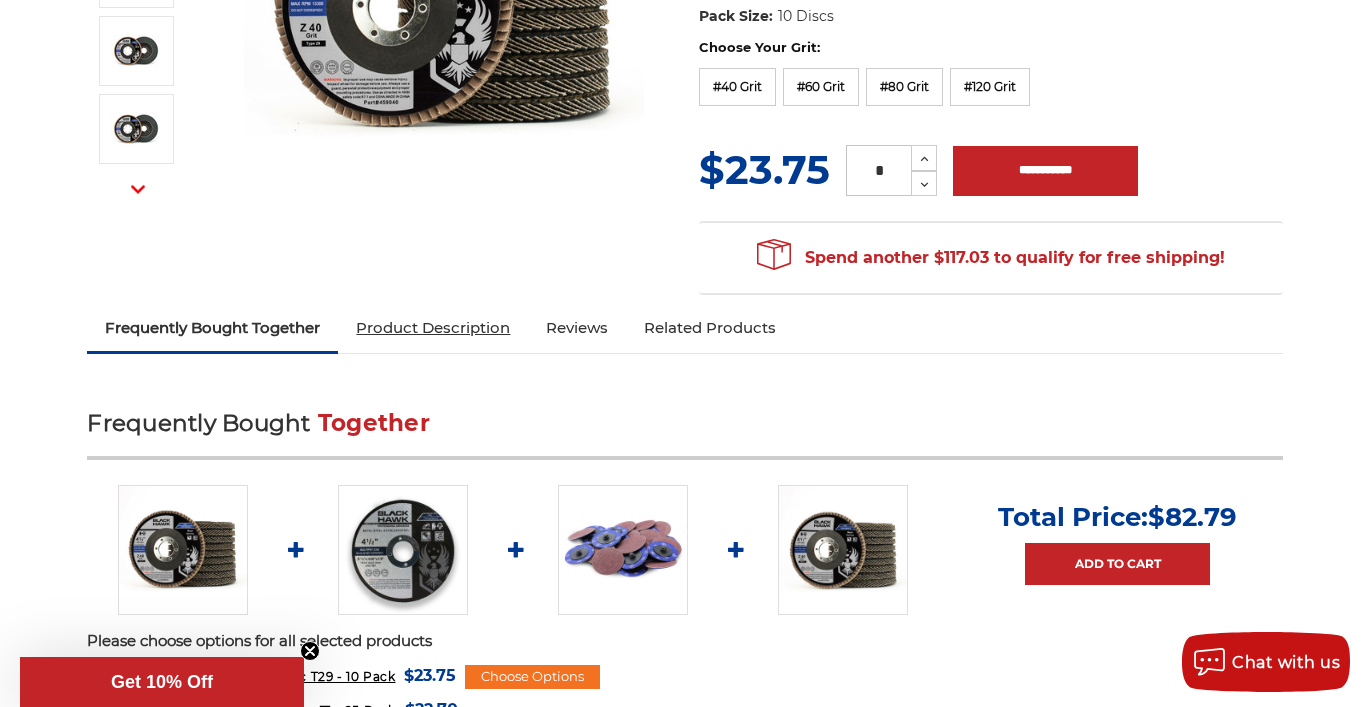 click on "Product Description" at bounding box center [433, 328] 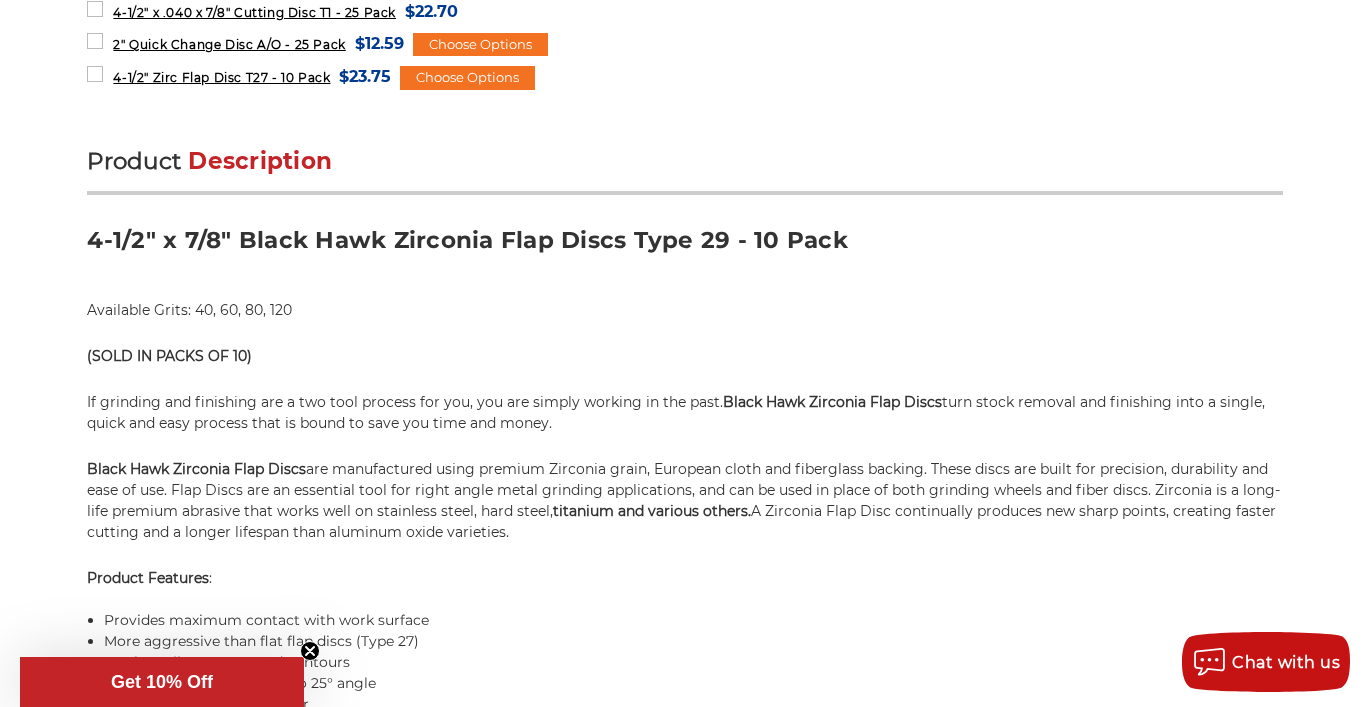 scroll, scrollTop: 1272, scrollLeft: 0, axis: vertical 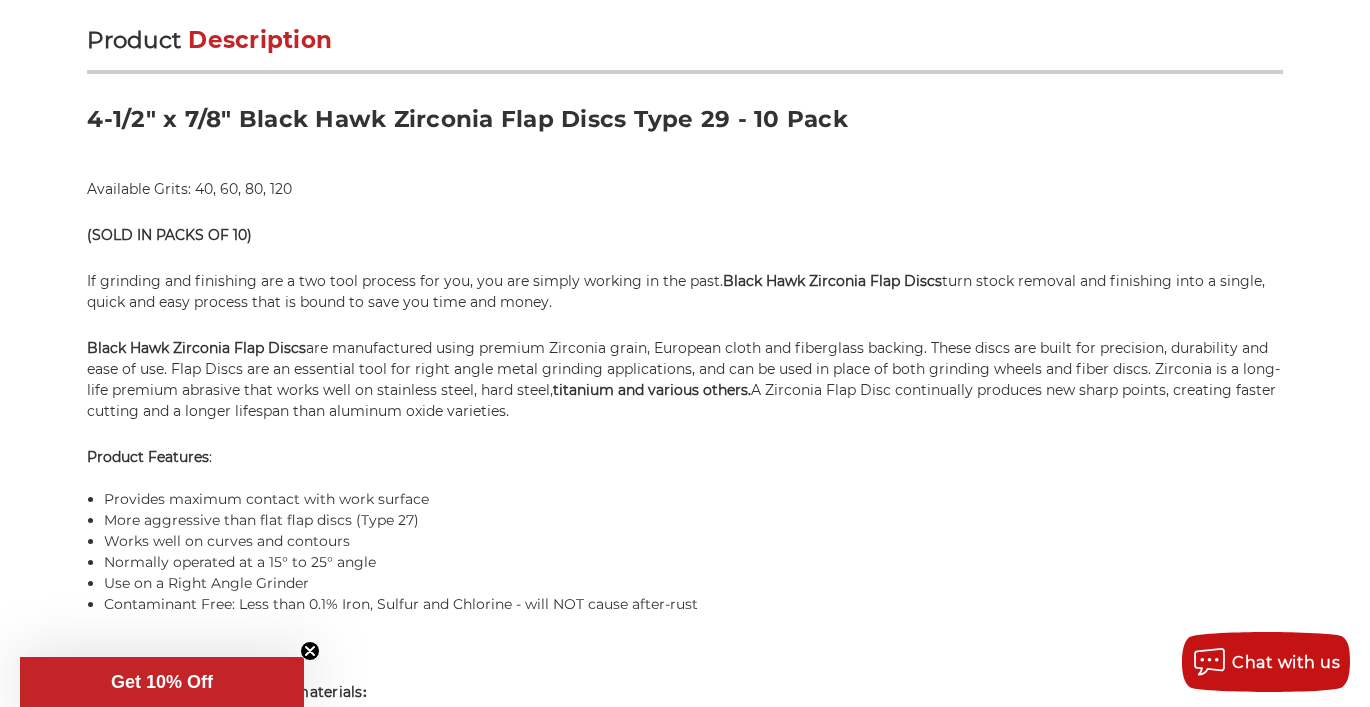 click on "Black Hawk Zirconia Flap Discs  are manufactured using premium Zirconia grain, European cloth and fiberglass backing. These discs are built for precision, durability and ease of use. Flap Discs are an essential tool for right angle metal grinding applications, and can be used in place of both grinding wheels and fiber discs. Zirconia is a long-life premium abrasive that works well on stainless steel, hard steel,  titanium and various others.  A Zirconia Flap Disc continually produces new sharp points, creating faster cutting and a longer lifespan than aluminum oxide varieties." at bounding box center [684, 380] 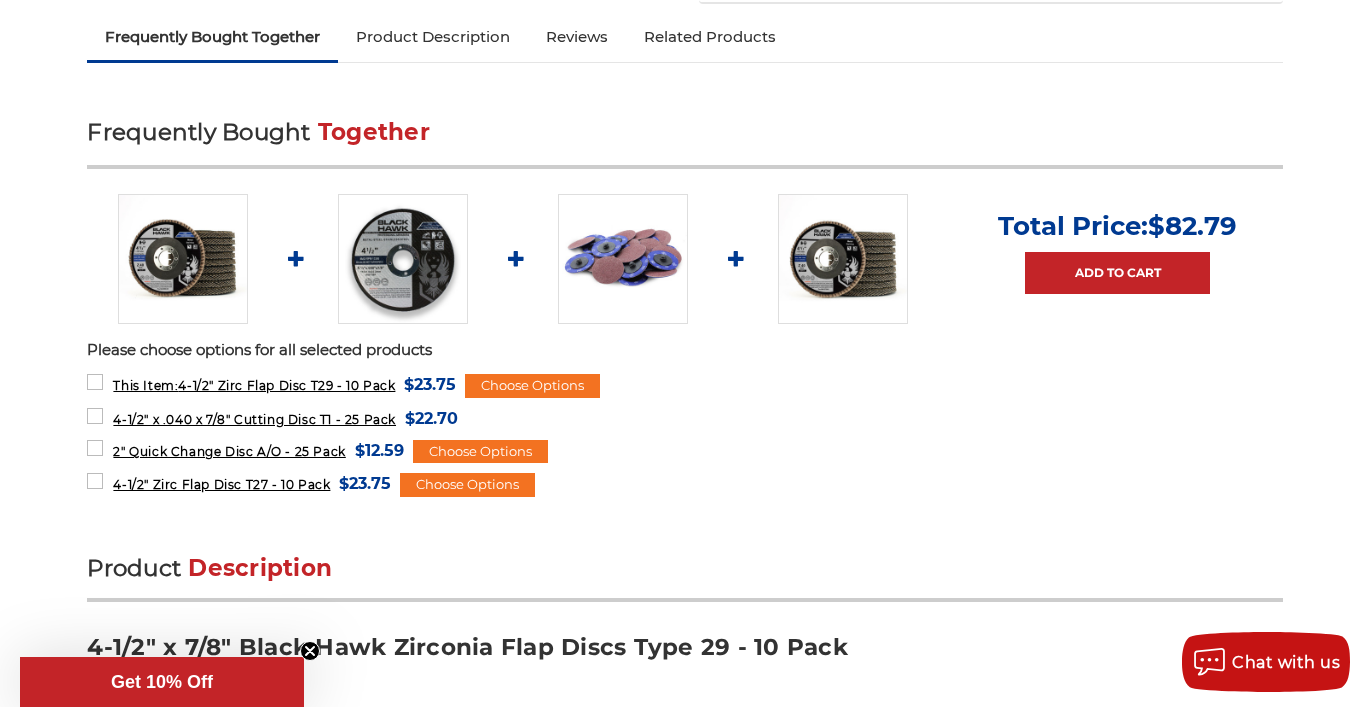scroll, scrollTop: 740, scrollLeft: 0, axis: vertical 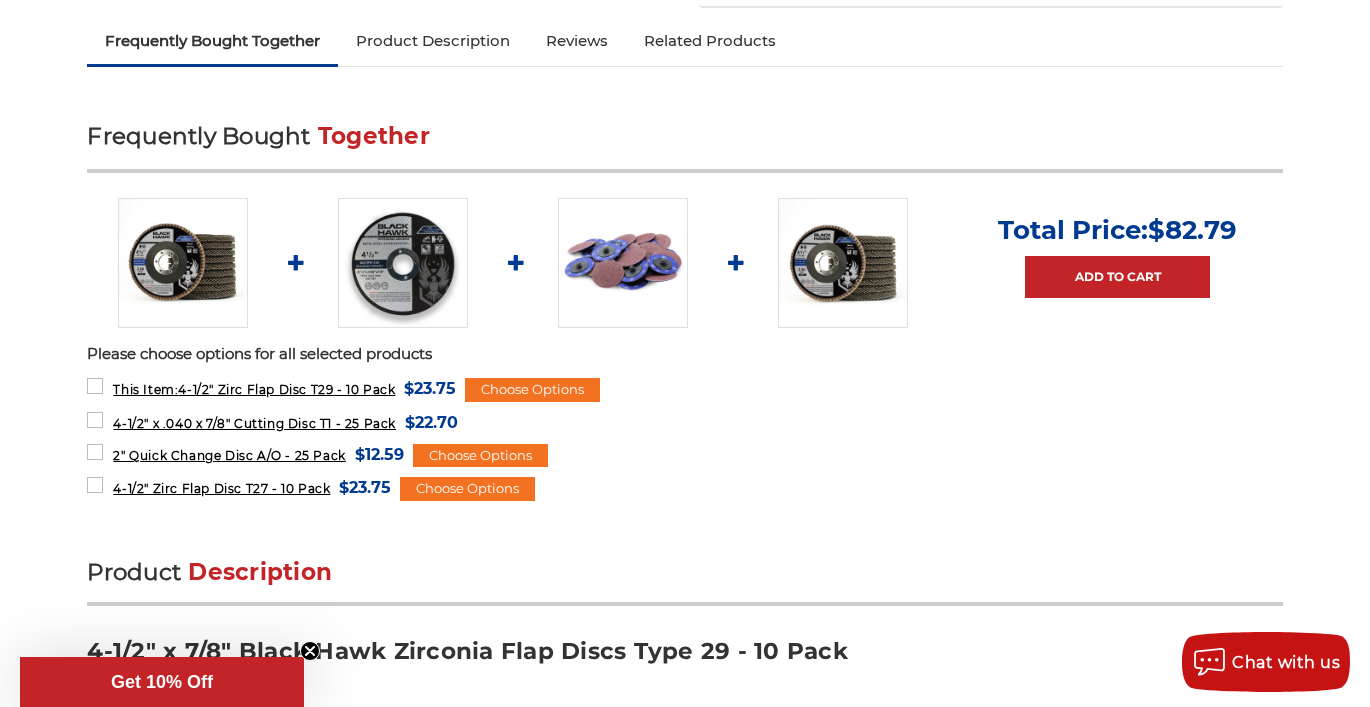 click at bounding box center (183, 263) 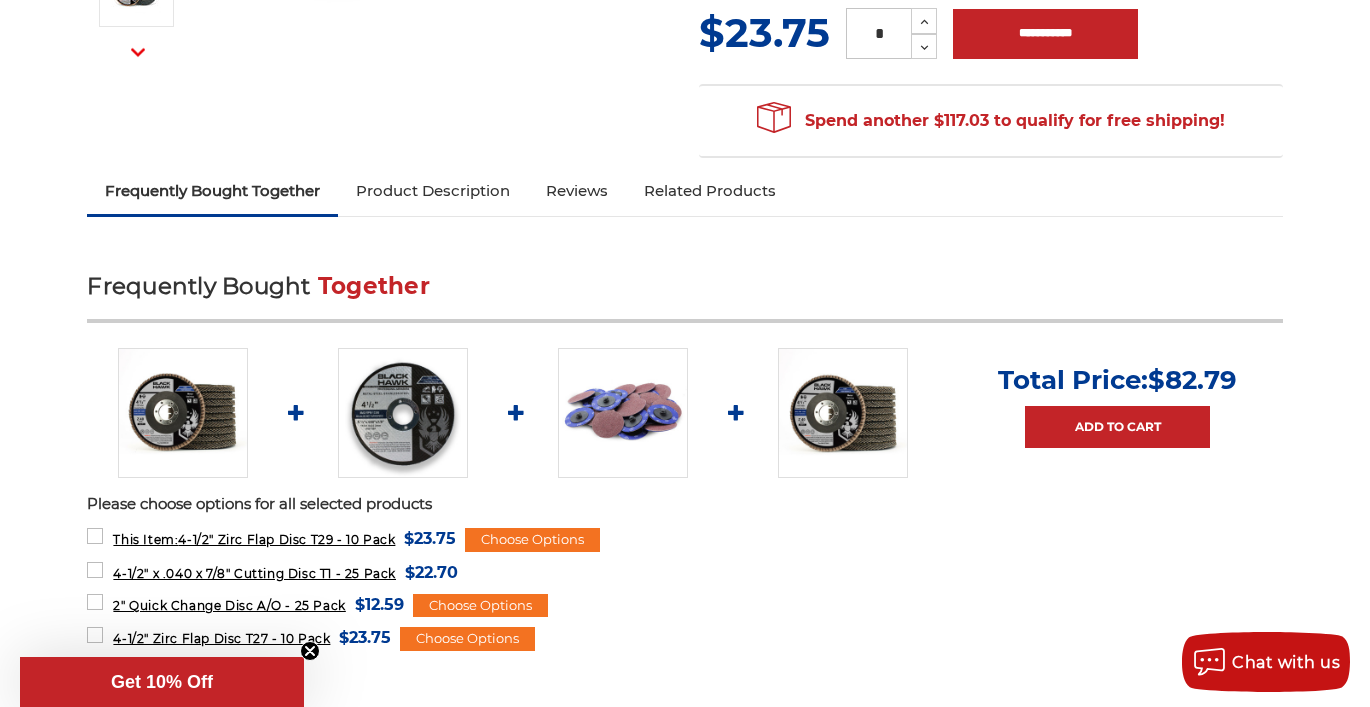 scroll, scrollTop: 589, scrollLeft: 0, axis: vertical 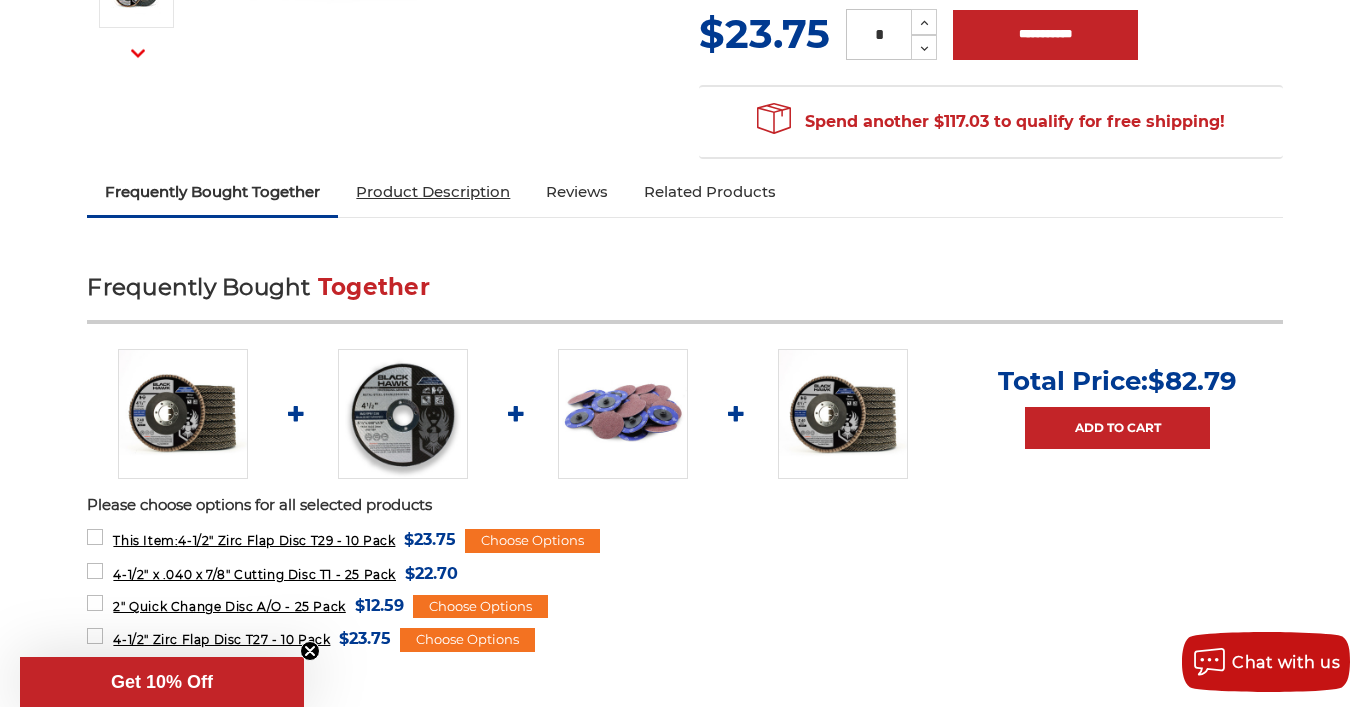 click on "Product Description" at bounding box center (433, 192) 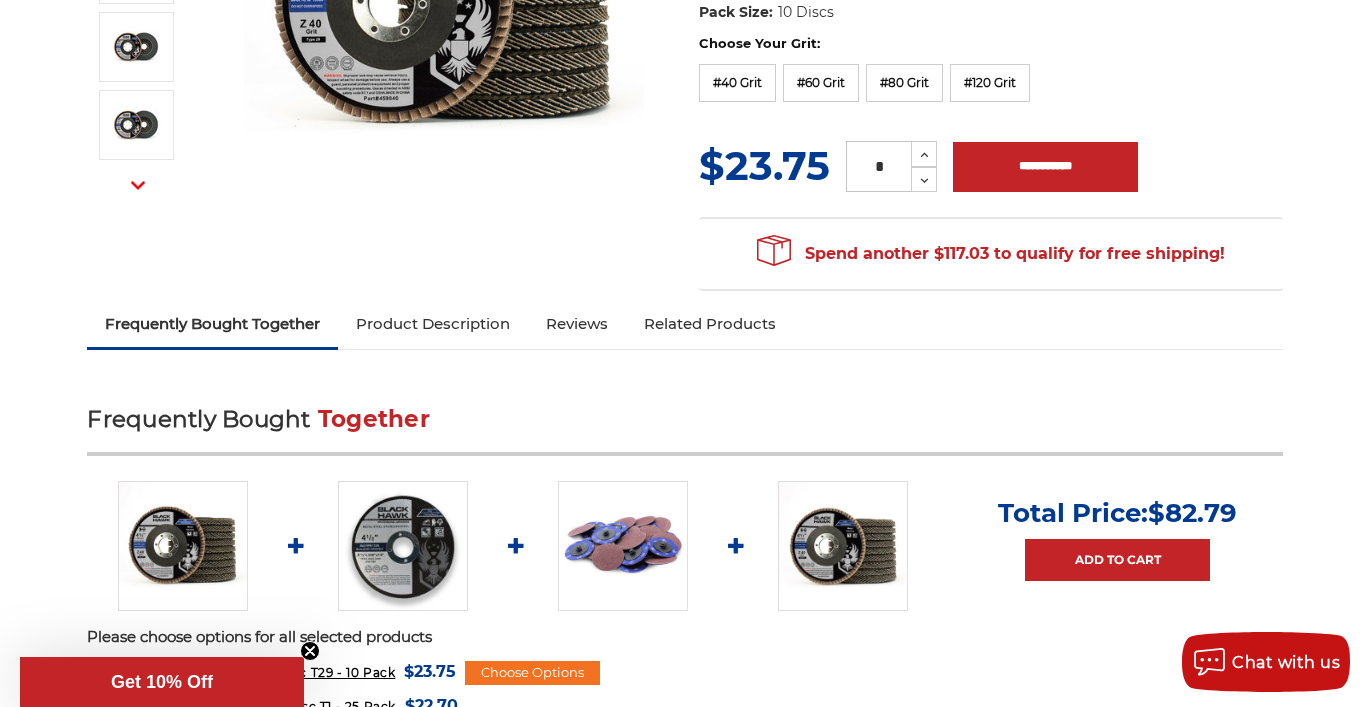 scroll, scrollTop: 475, scrollLeft: 0, axis: vertical 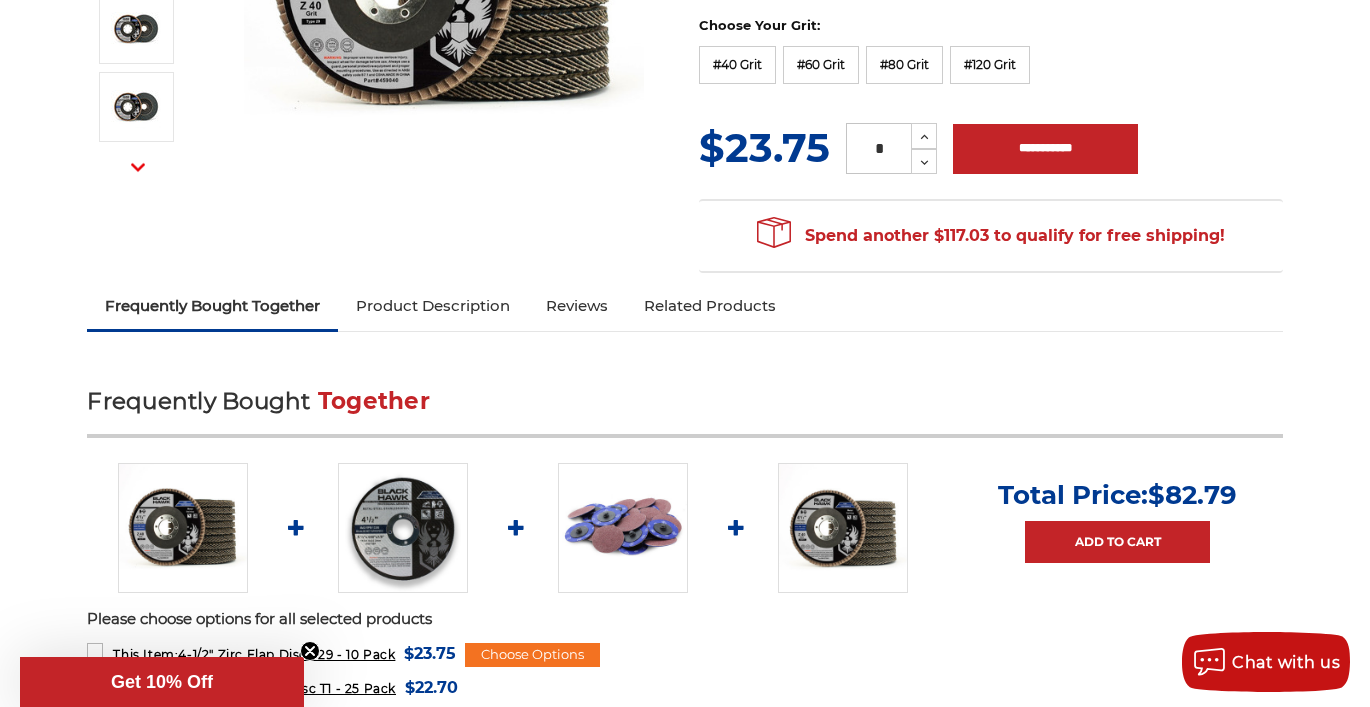 click at bounding box center [403, 528] 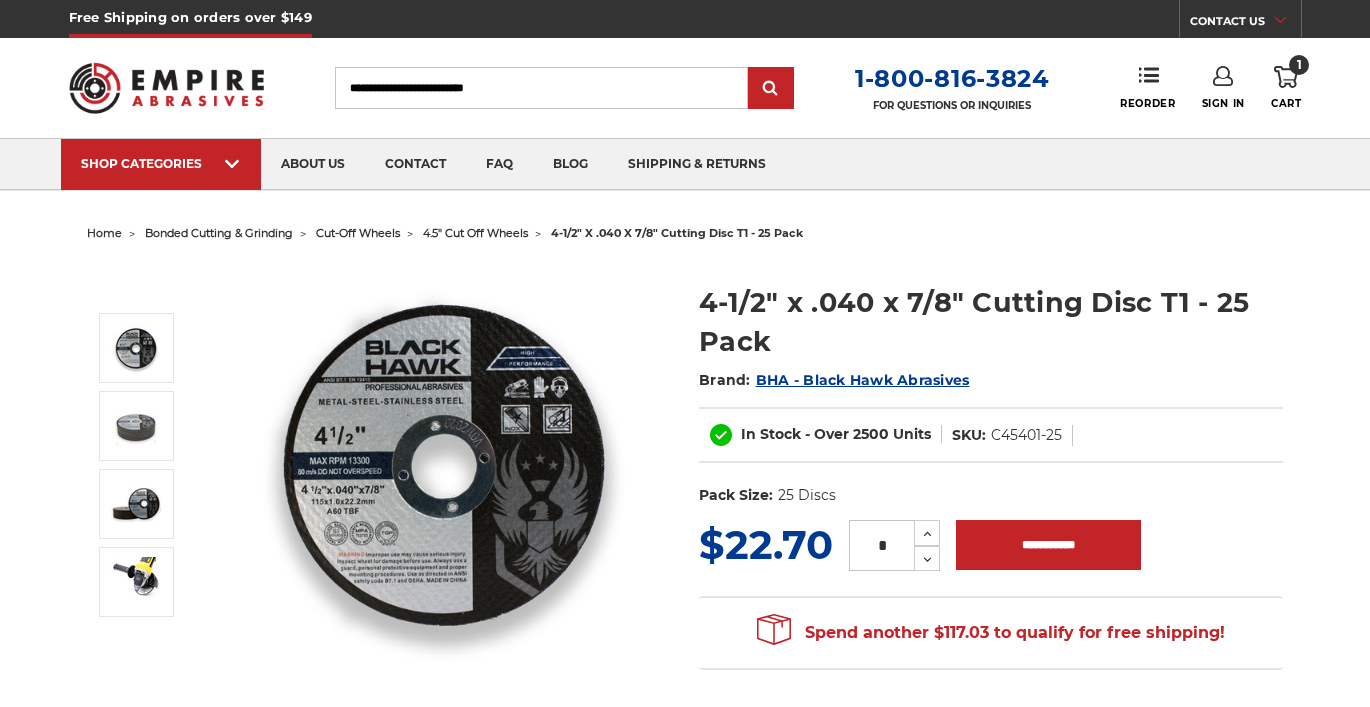 scroll, scrollTop: 0, scrollLeft: 0, axis: both 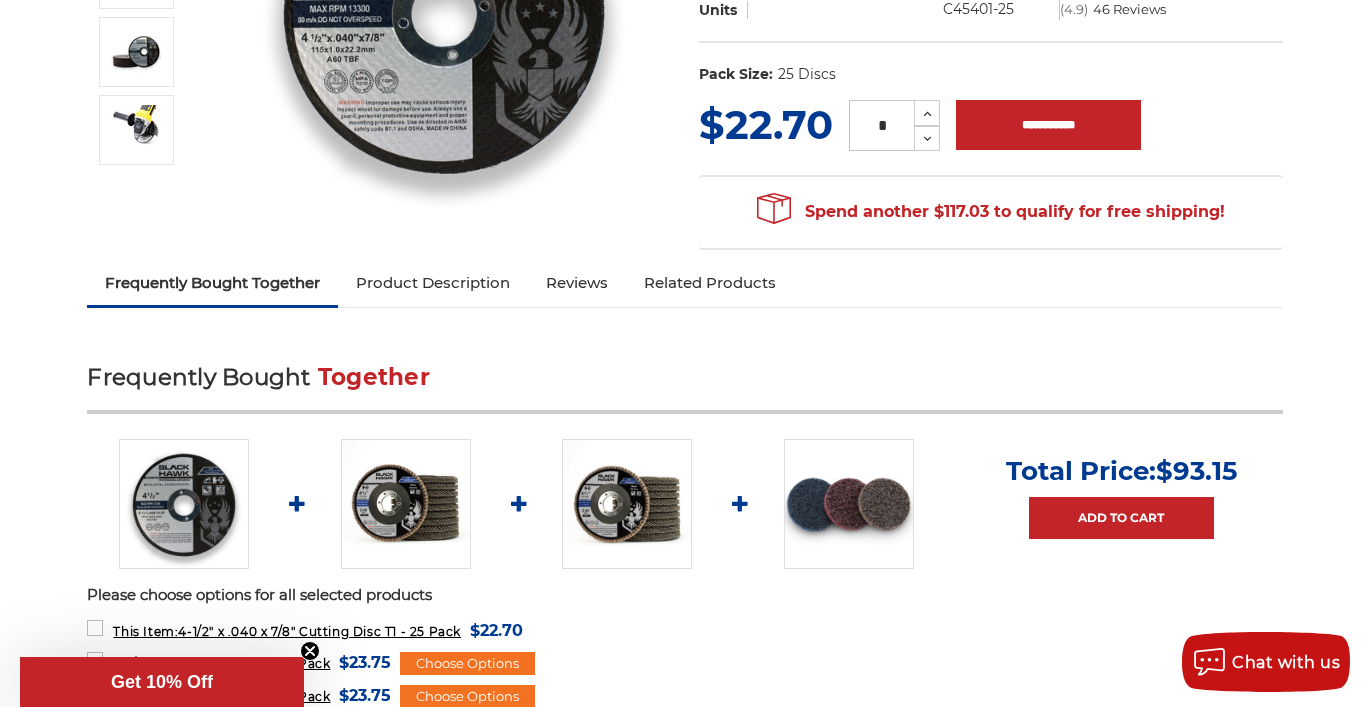 click at bounding box center [849, 504] 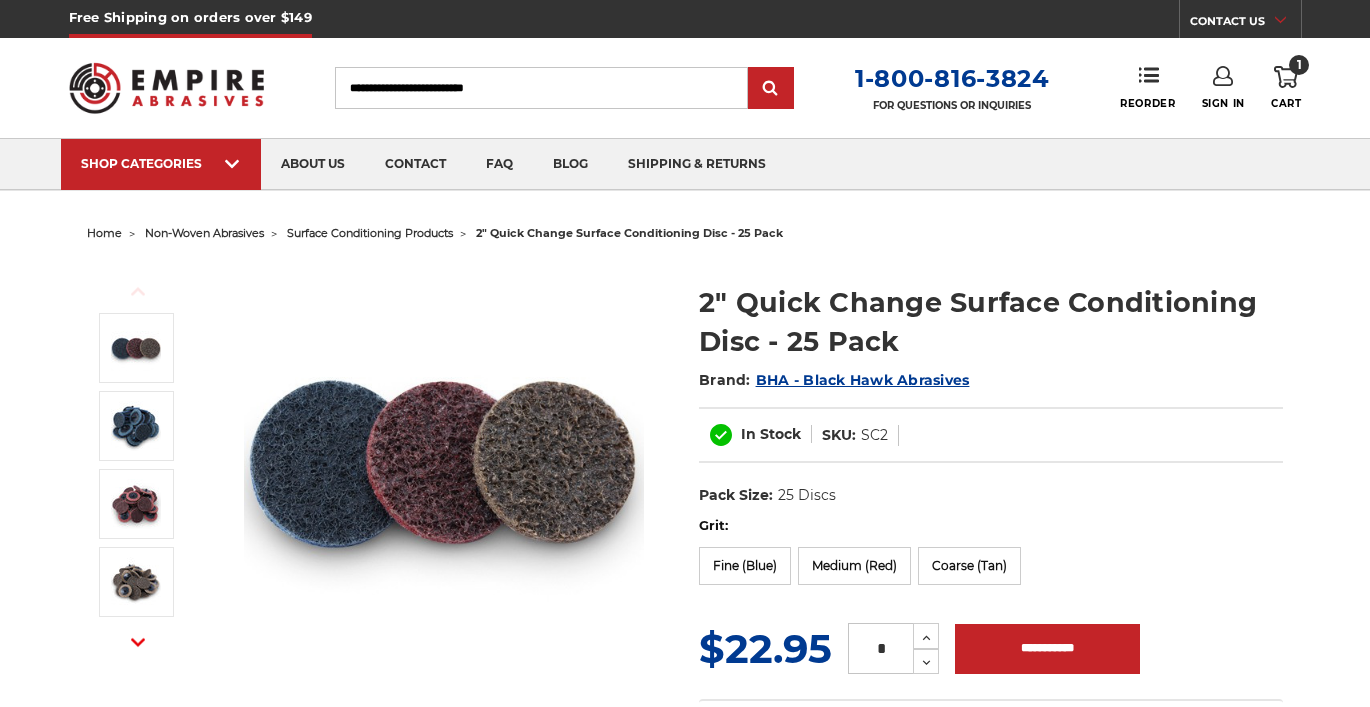 scroll, scrollTop: 0, scrollLeft: 0, axis: both 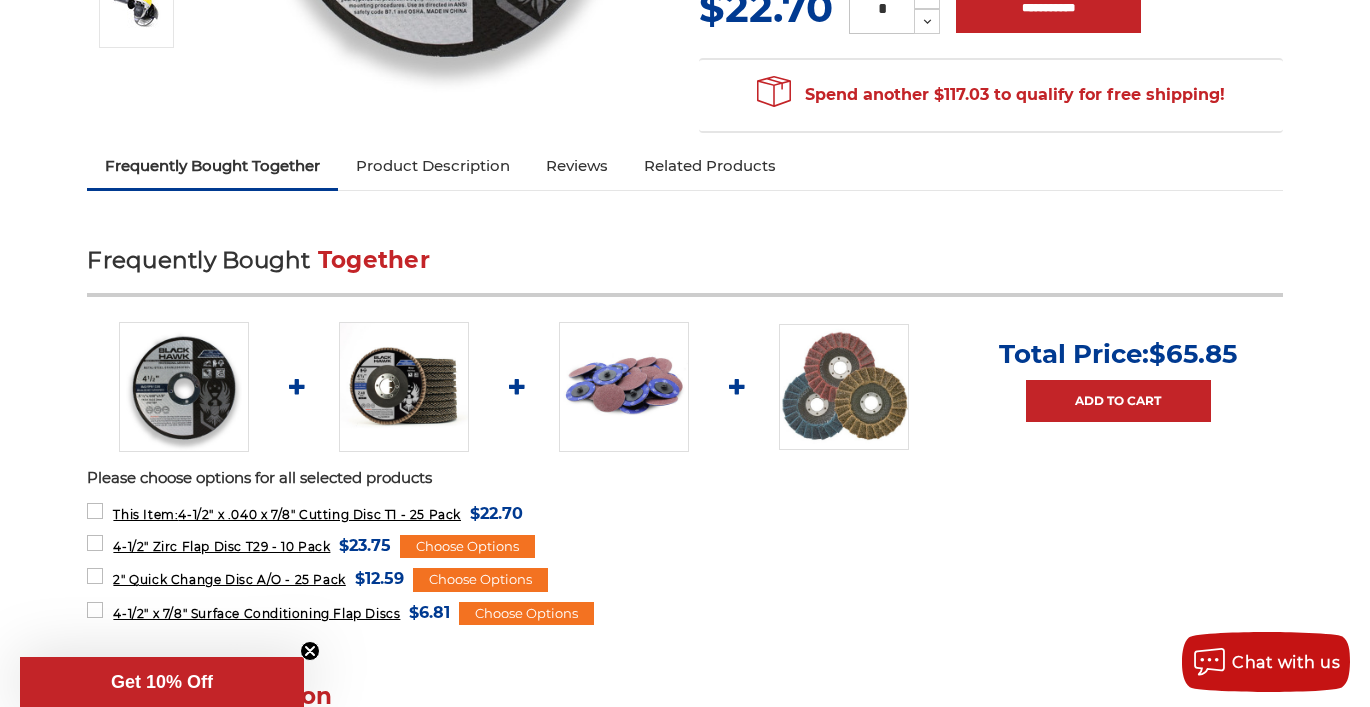 click at bounding box center [404, 387] 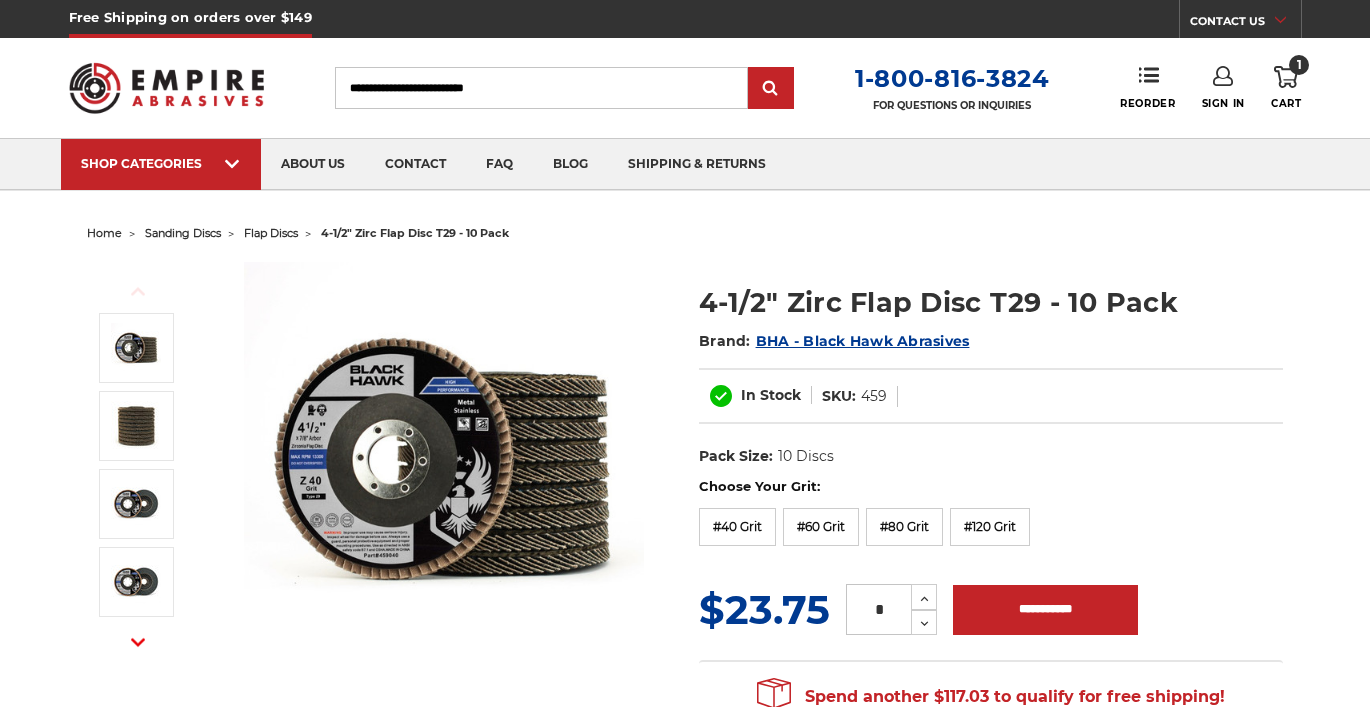 scroll, scrollTop: 0, scrollLeft: 0, axis: both 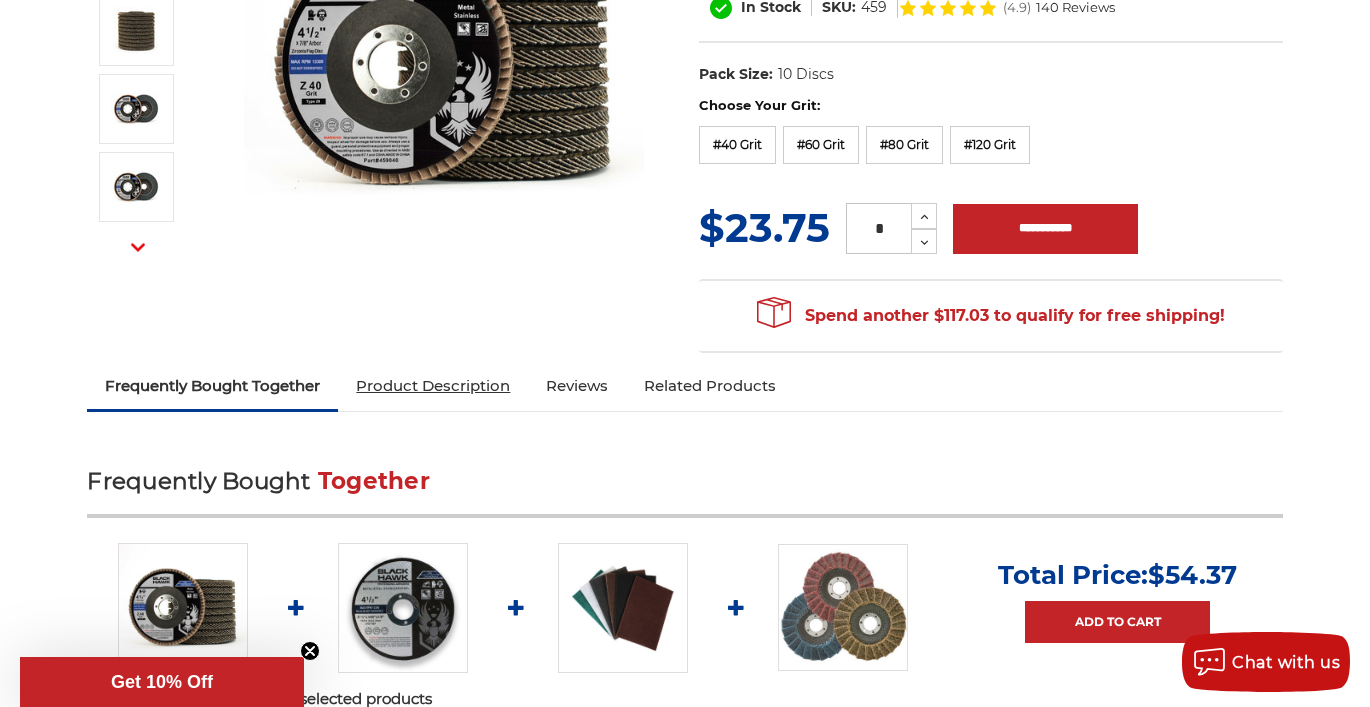 click on "Product Description" at bounding box center (433, 386) 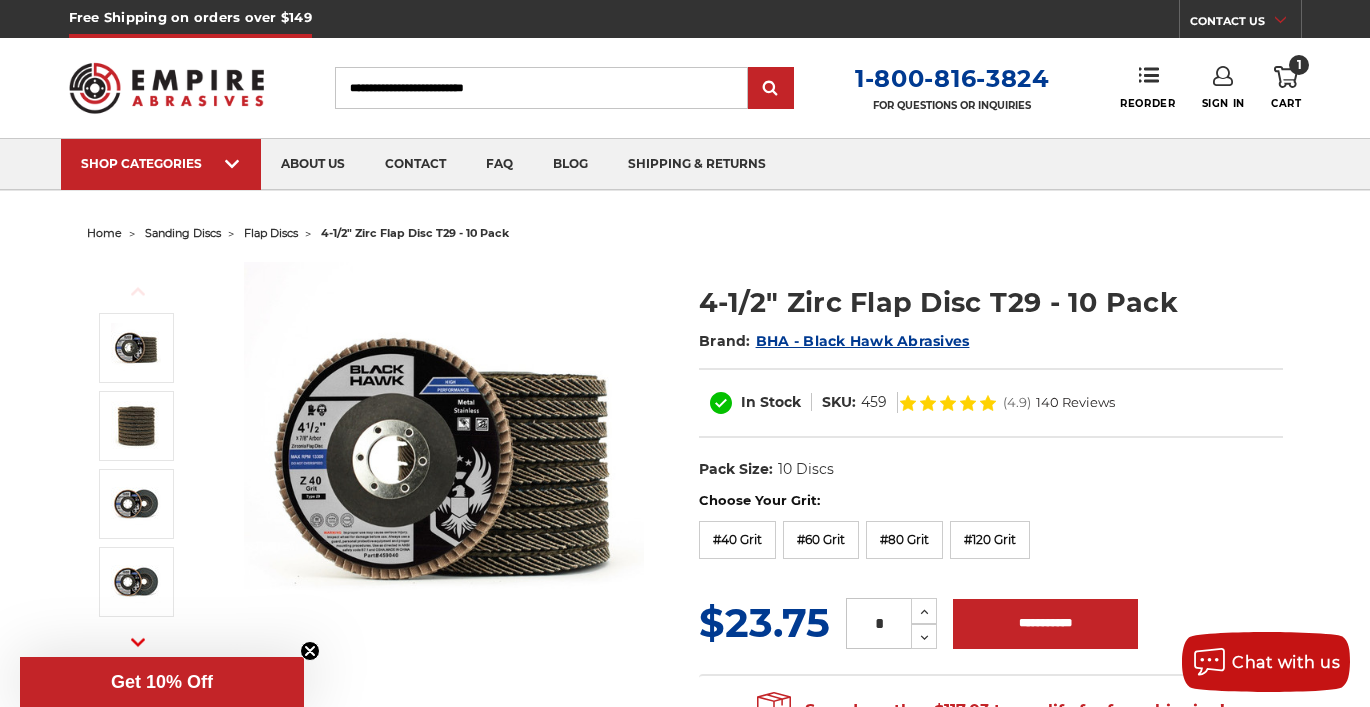 scroll, scrollTop: 0, scrollLeft: 0, axis: both 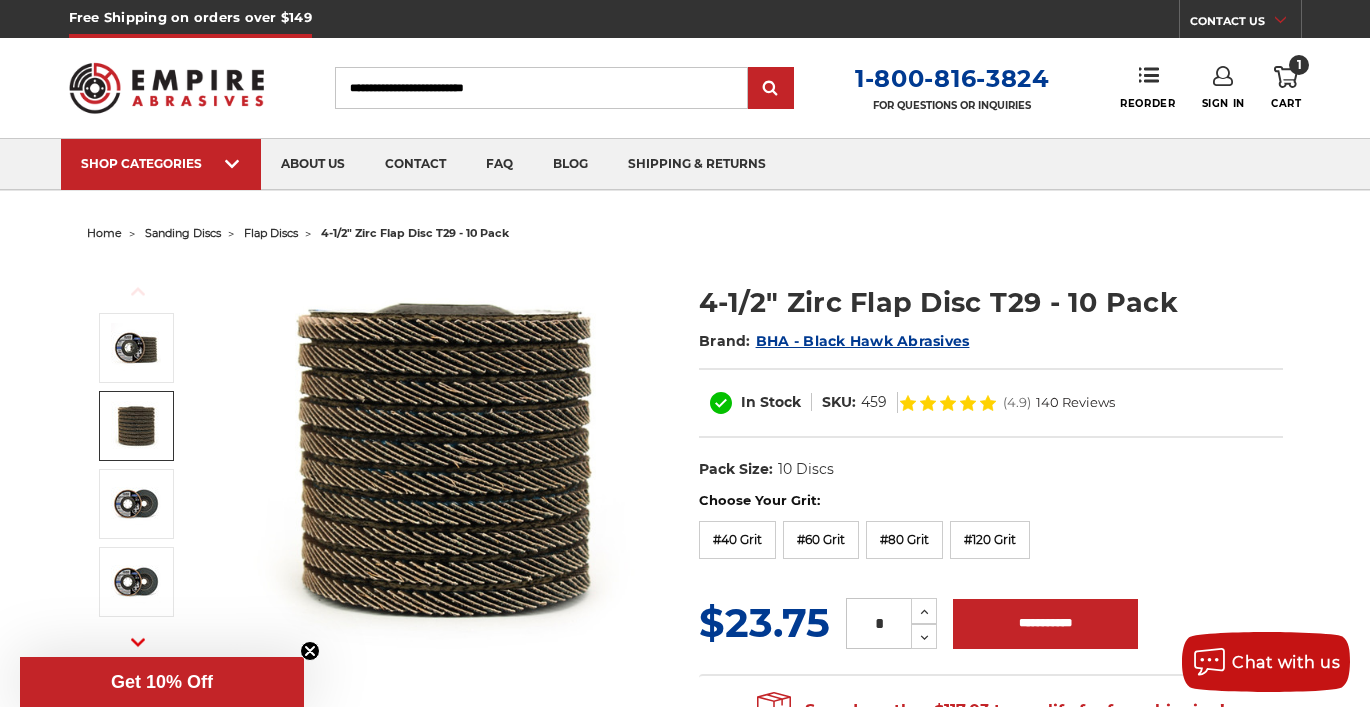 drag, startPoint x: 350, startPoint y: 86, endPoint x: 556, endPoint y: 83, distance: 206.02185 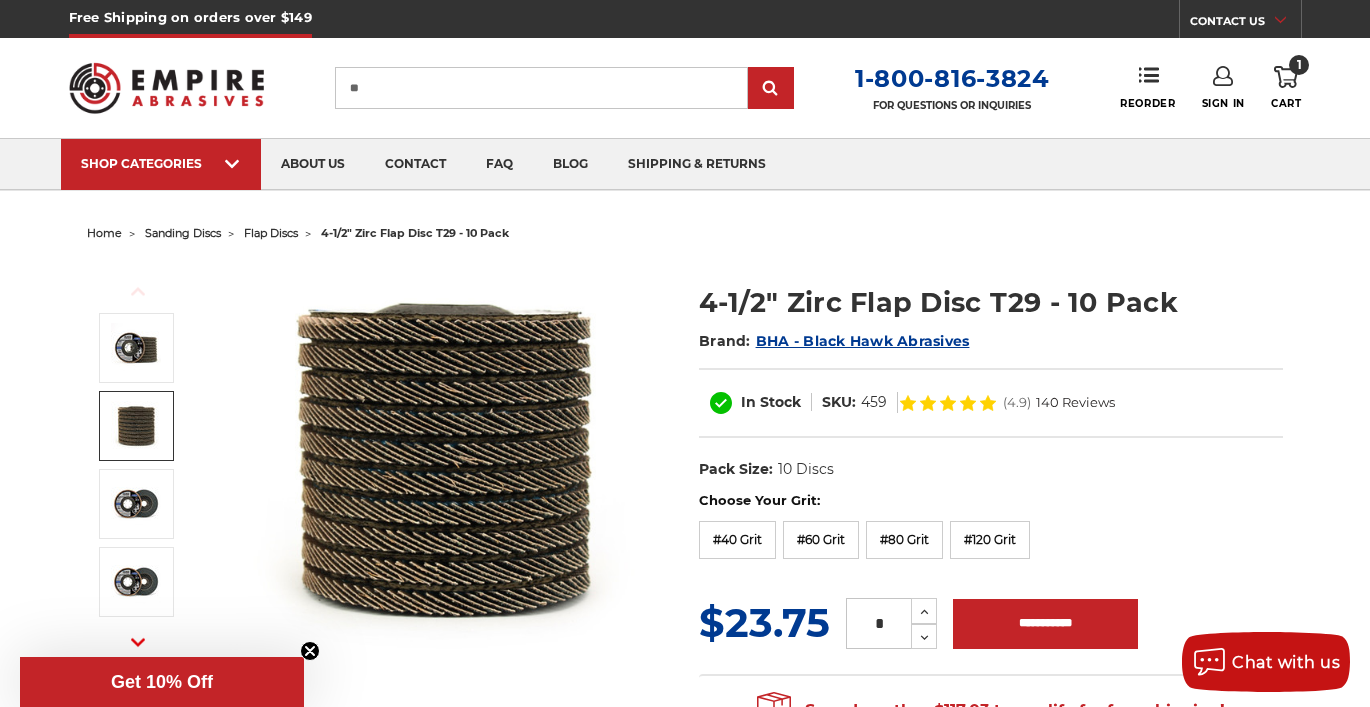 type on "*" 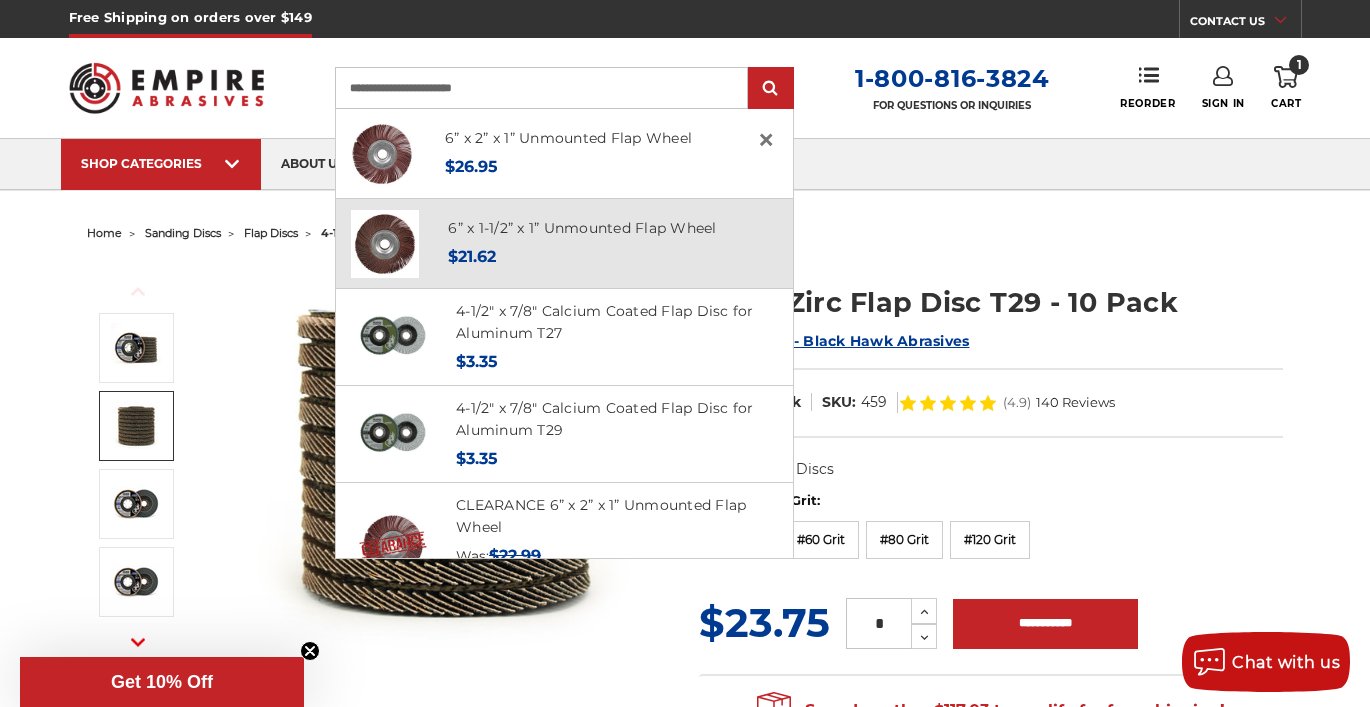 scroll, scrollTop: 0, scrollLeft: 0, axis: both 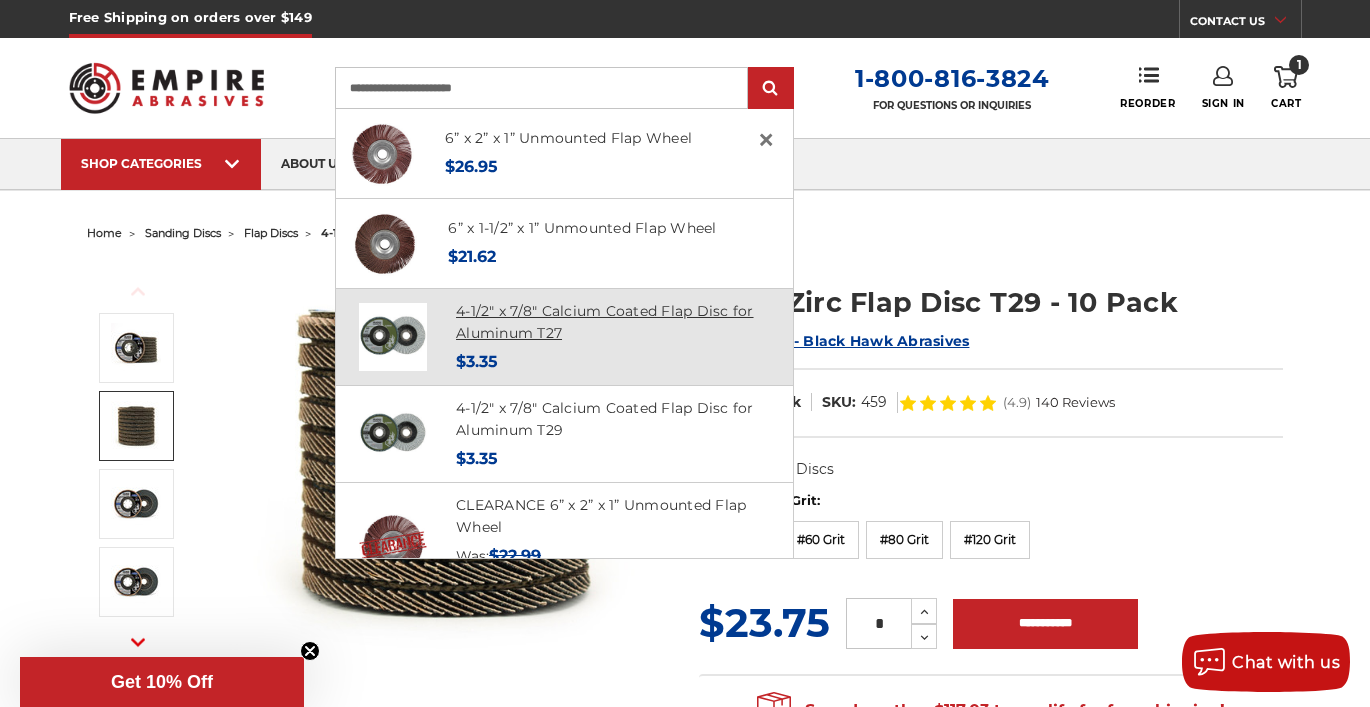 type on "**********" 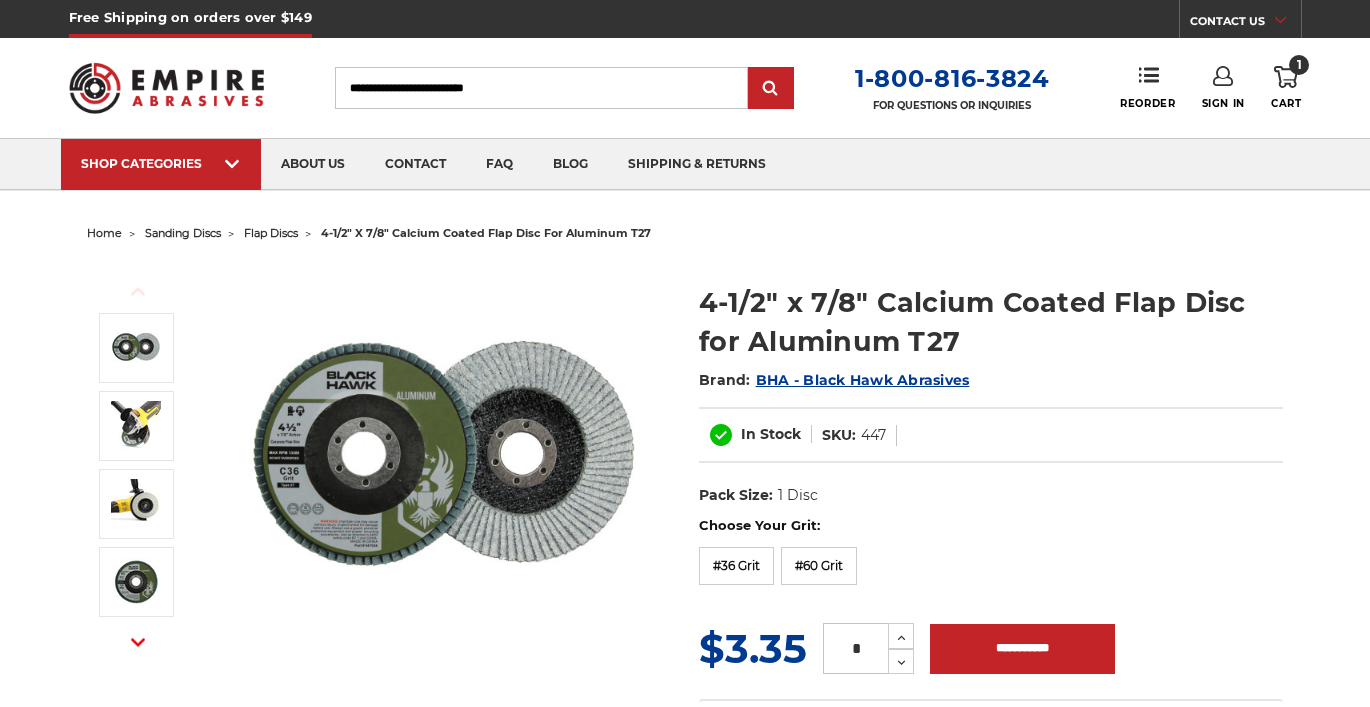 scroll, scrollTop: 0, scrollLeft: 0, axis: both 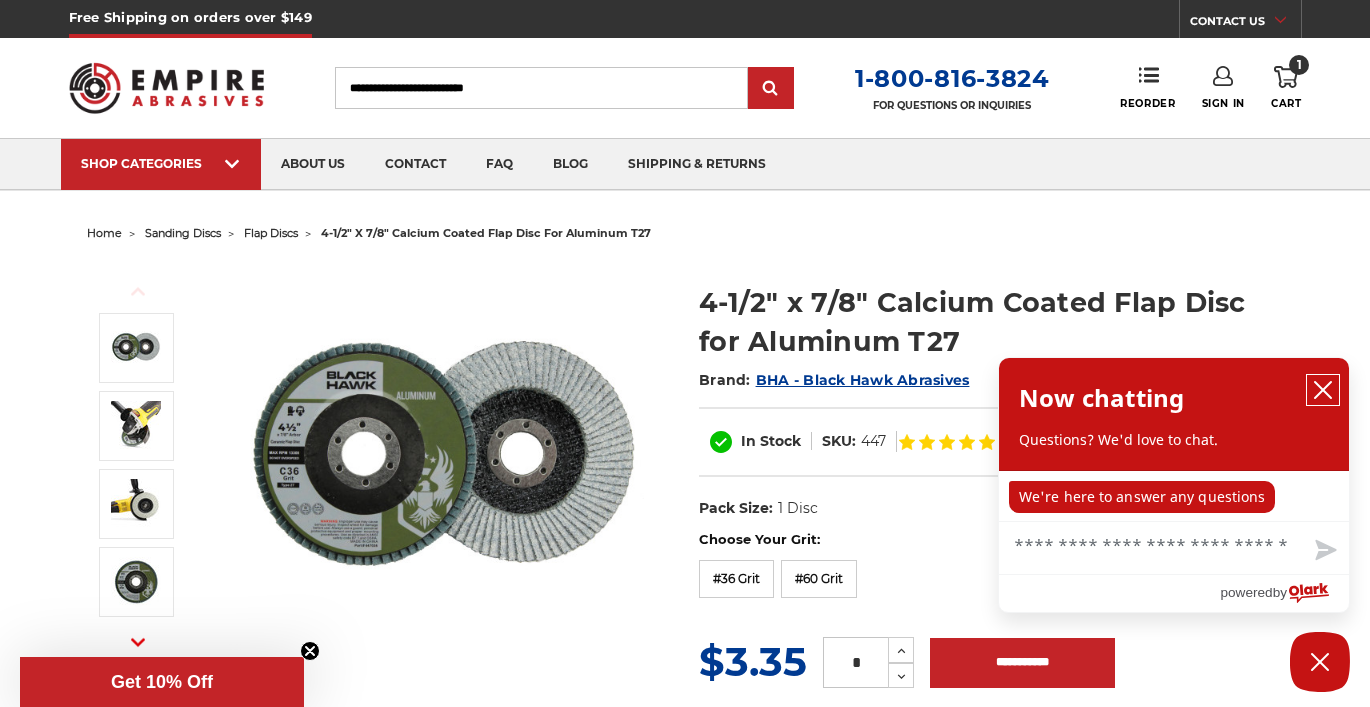 click 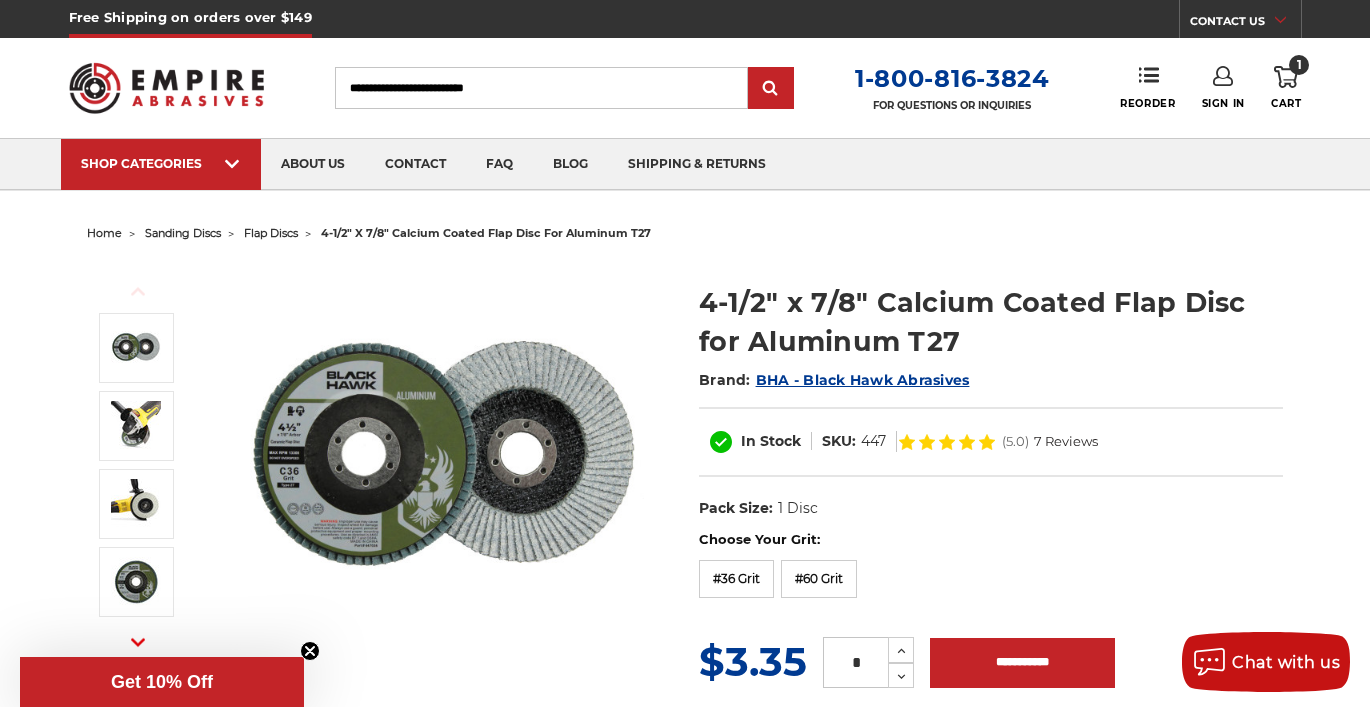 scroll, scrollTop: 0, scrollLeft: 0, axis: both 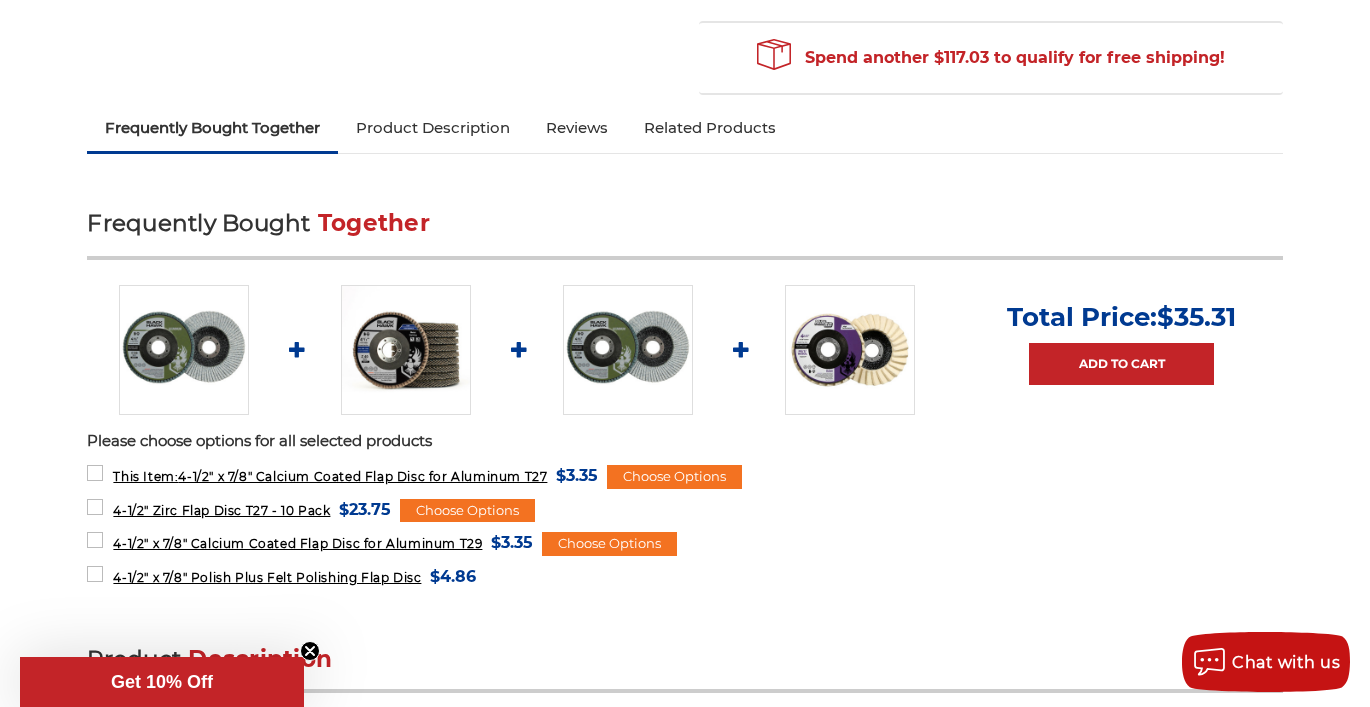 click at bounding box center [628, 350] 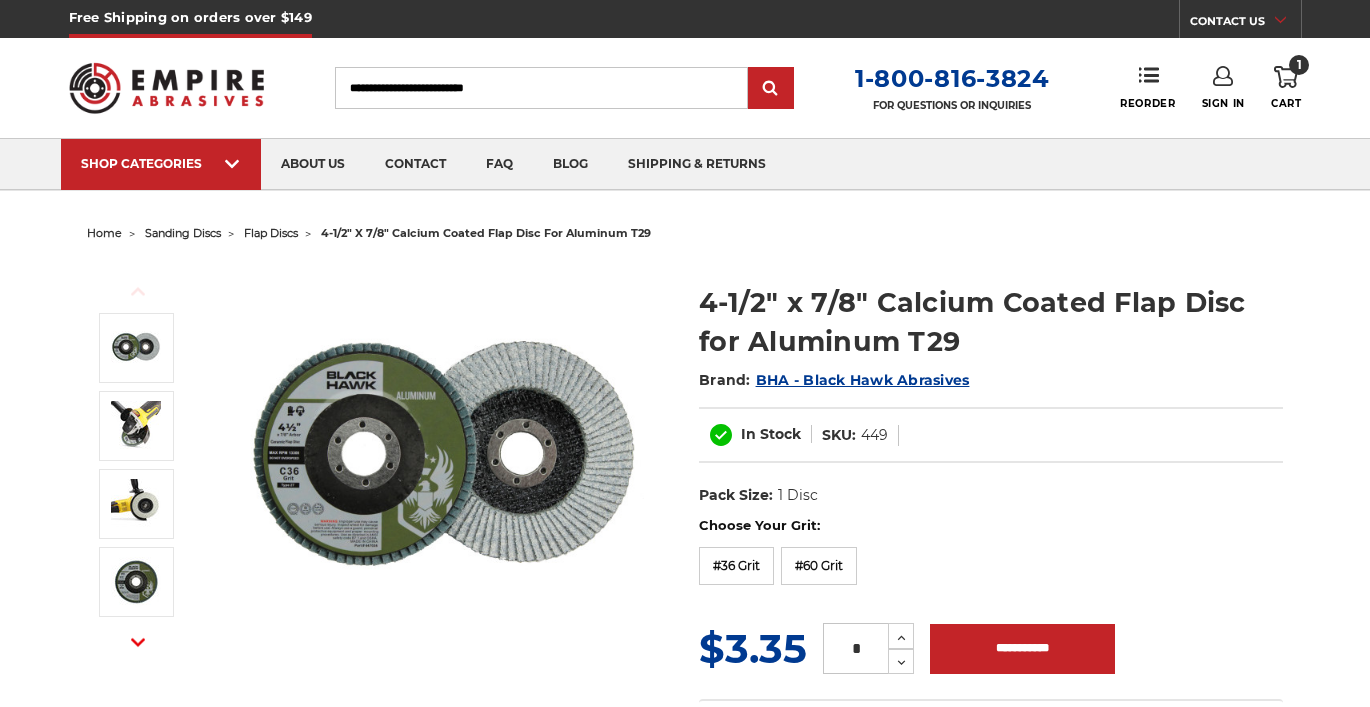 scroll, scrollTop: 0, scrollLeft: 0, axis: both 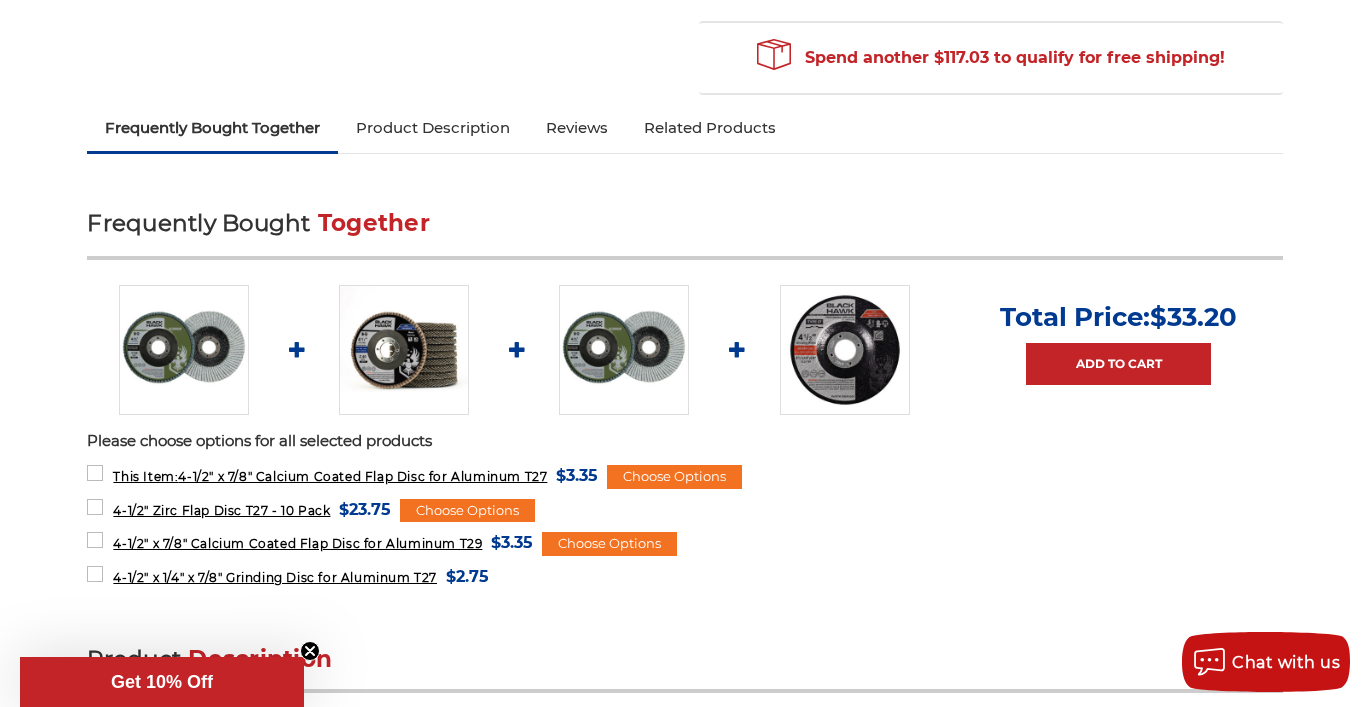 click at bounding box center [184, 350] 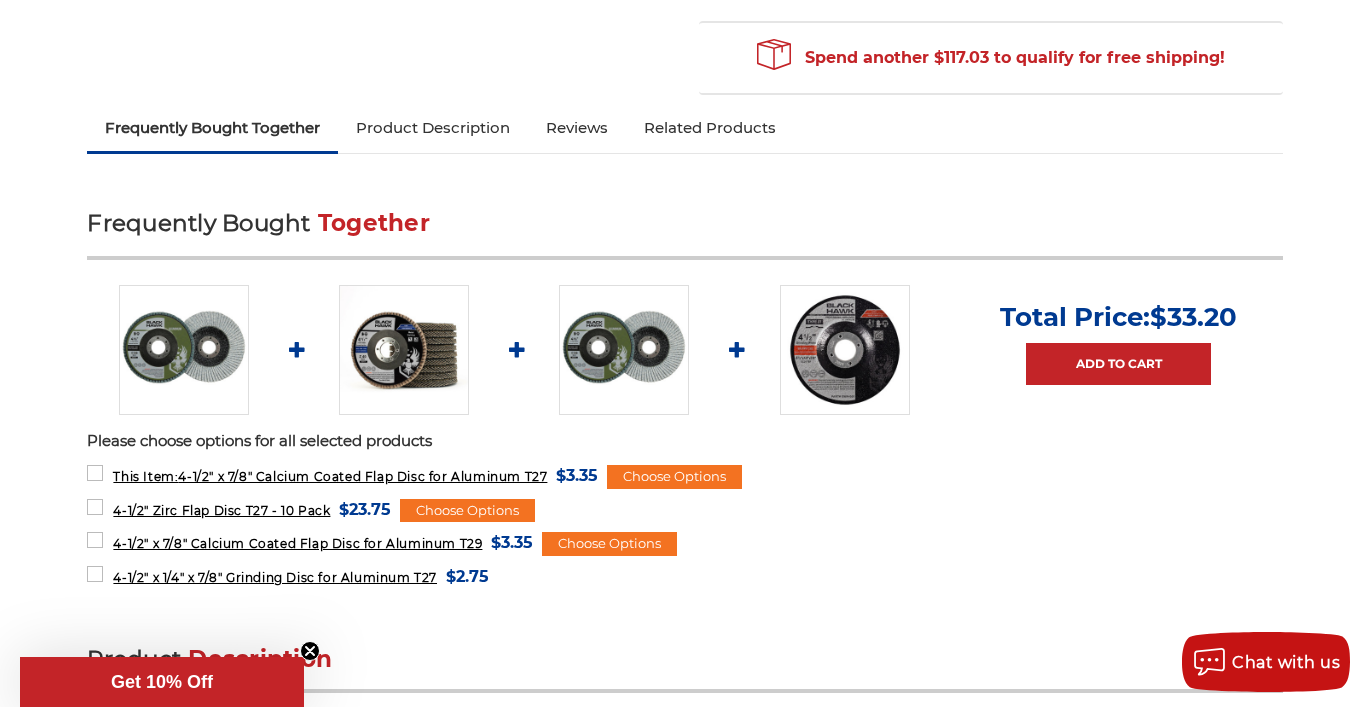 click at bounding box center [184, 350] 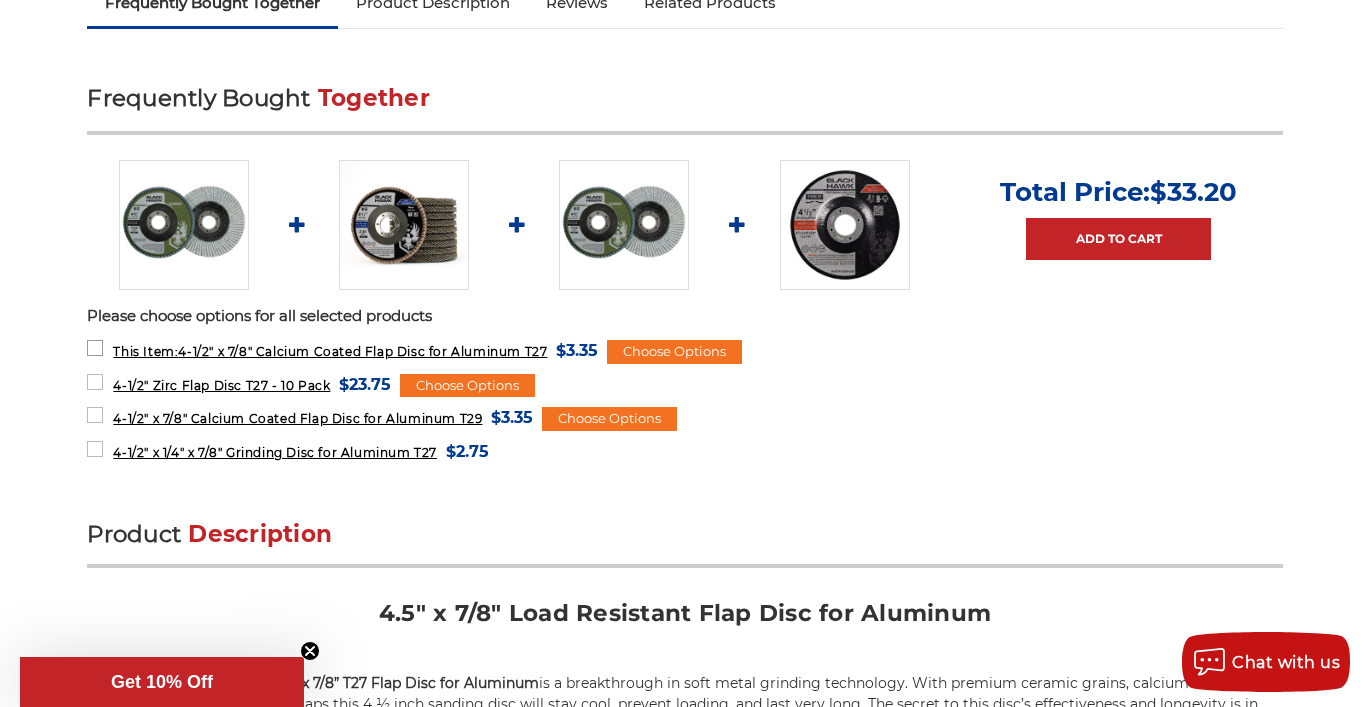 scroll, scrollTop: 821, scrollLeft: 0, axis: vertical 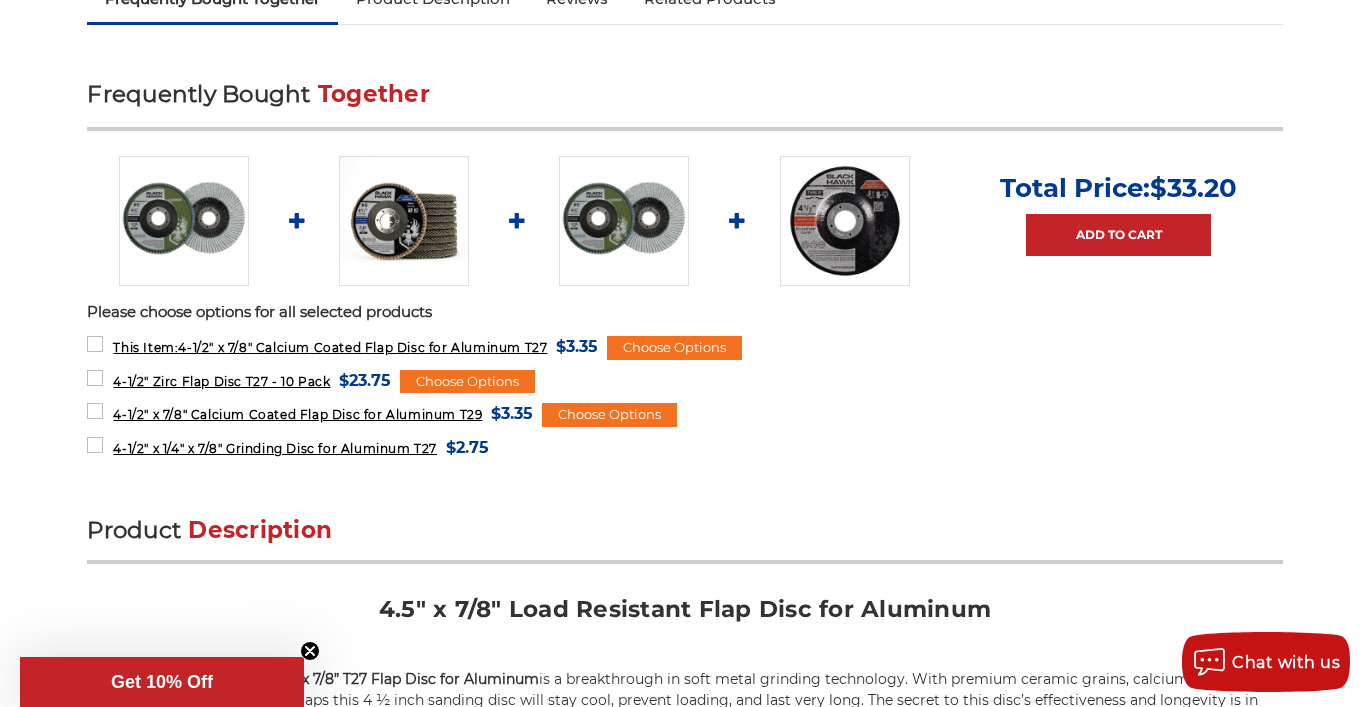 click at bounding box center [624, 221] 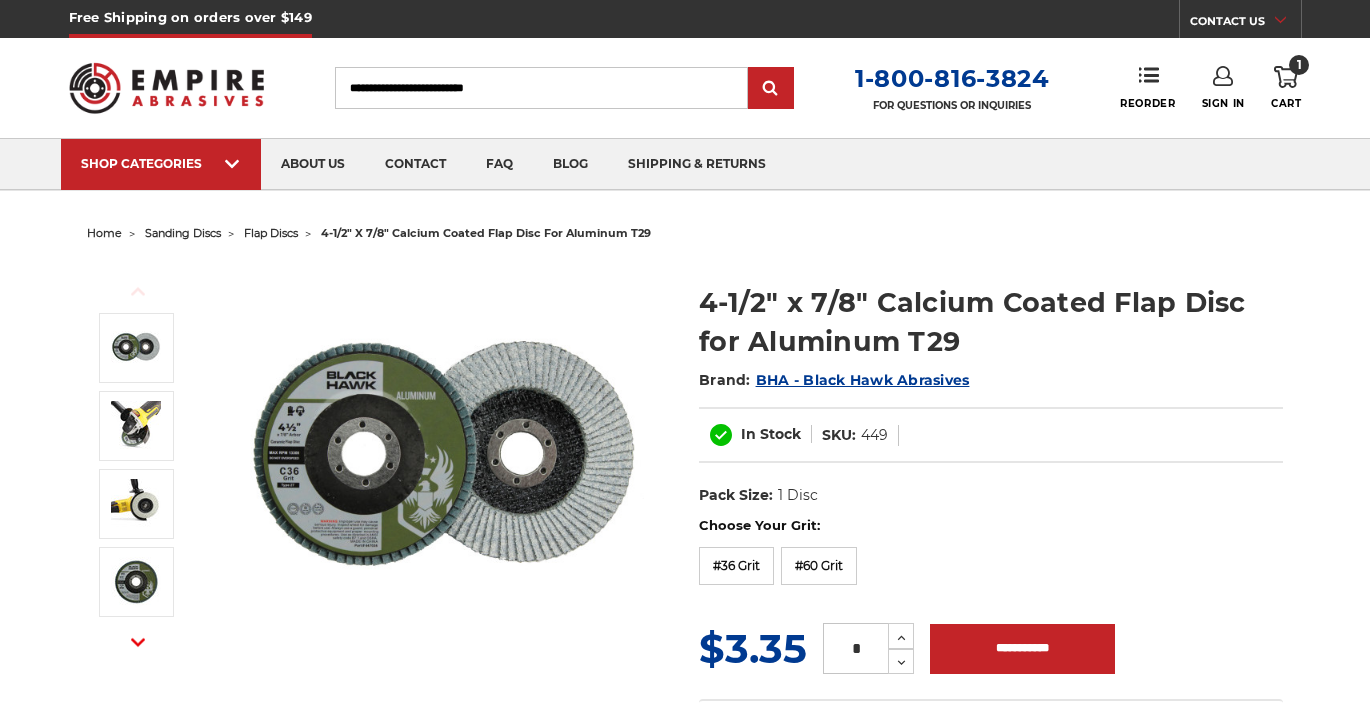 scroll, scrollTop: 0, scrollLeft: 0, axis: both 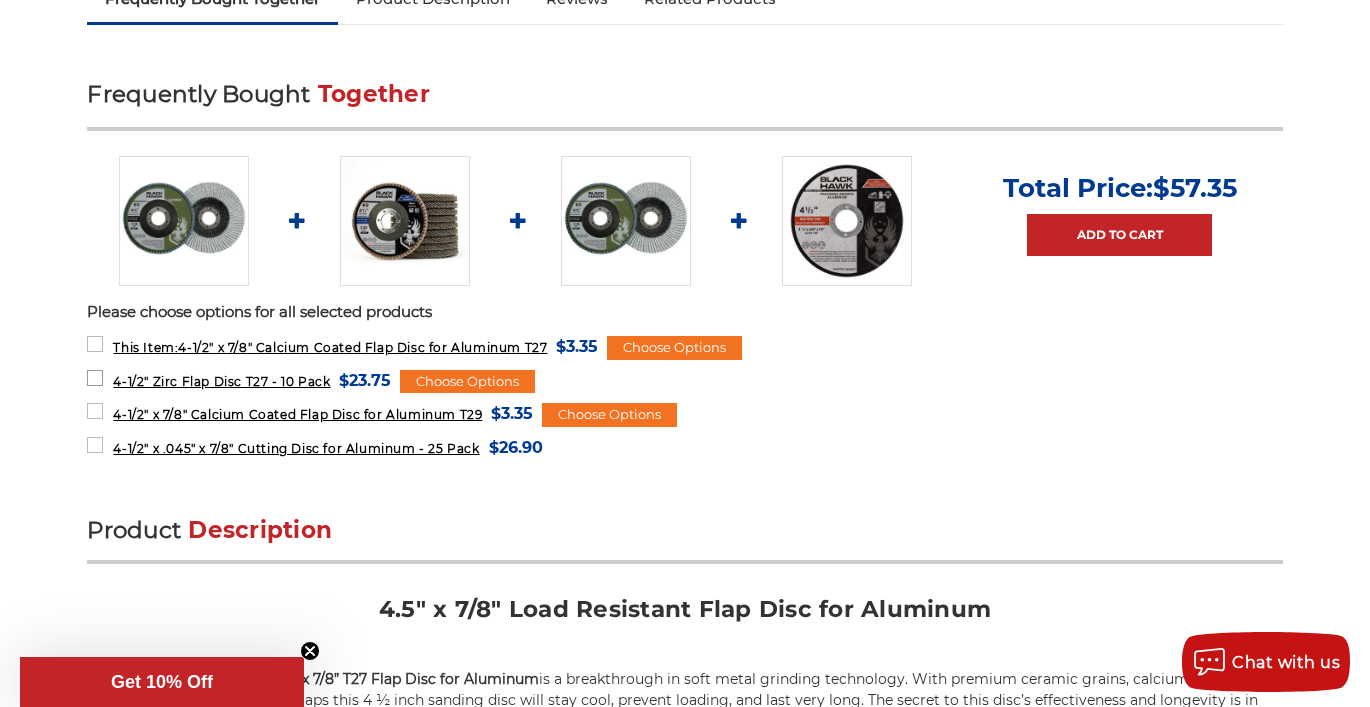 click on "4-1/2" Zirc Flap Disc T27 - 10 Pack" at bounding box center (221, 381) 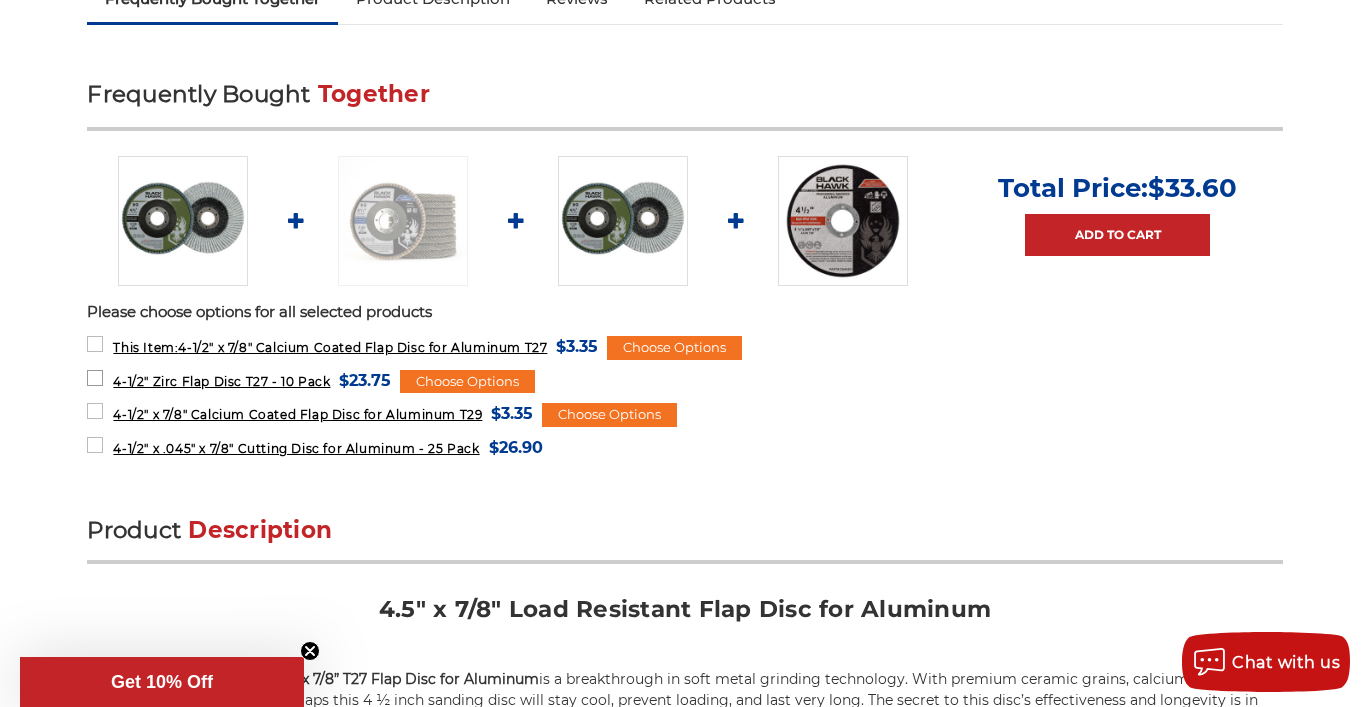 click on "4-1/2" Zirc Flap Disc T27 - 10 Pack" at bounding box center [221, 381] 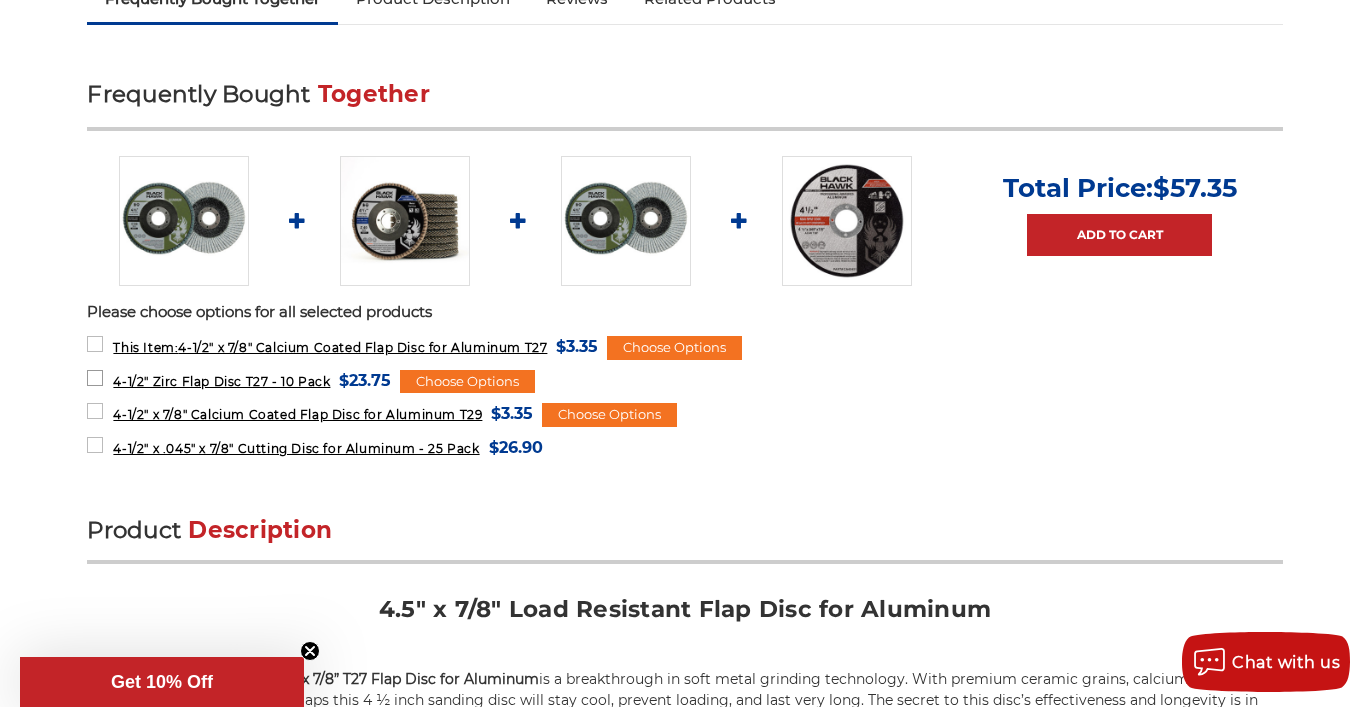 click on "4-1/2" Zirc Flap Disc T27 - 10 Pack" at bounding box center [221, 381] 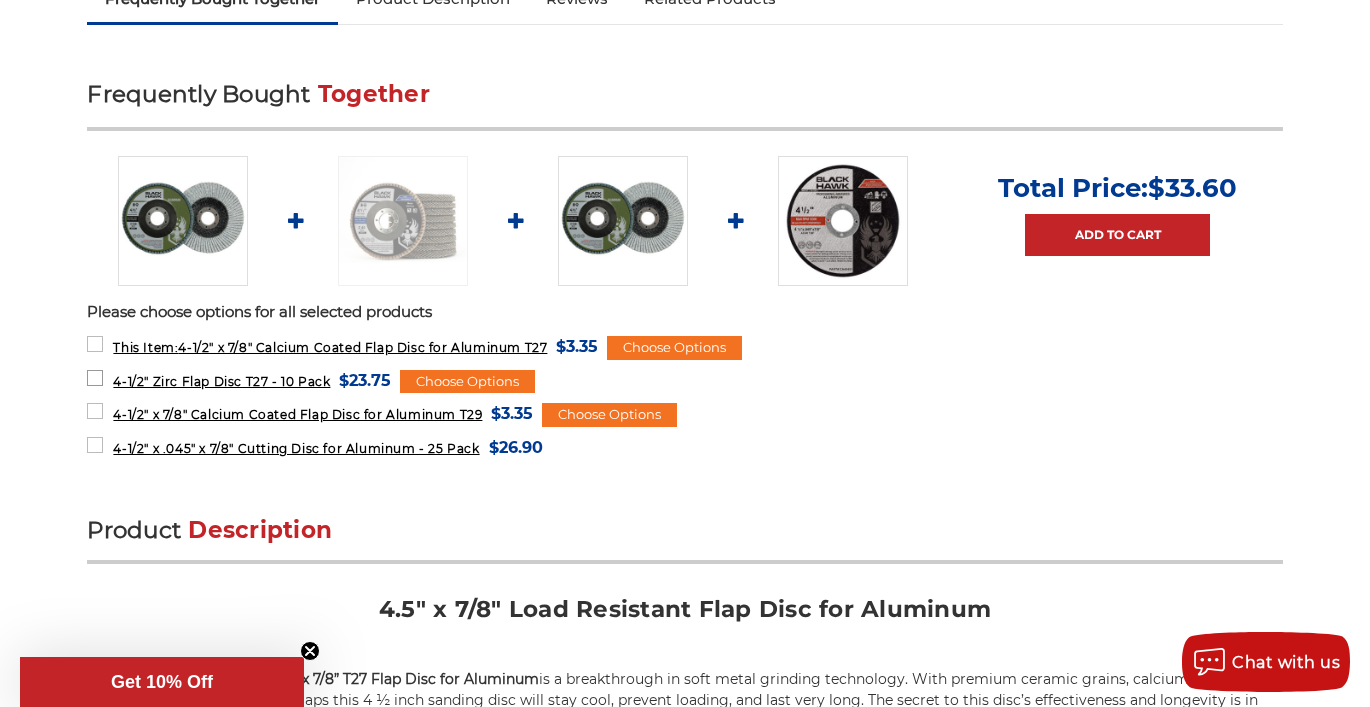 click on "4-1/2" Zirc Flap Disc T27 - 10 Pack" at bounding box center (221, 381) 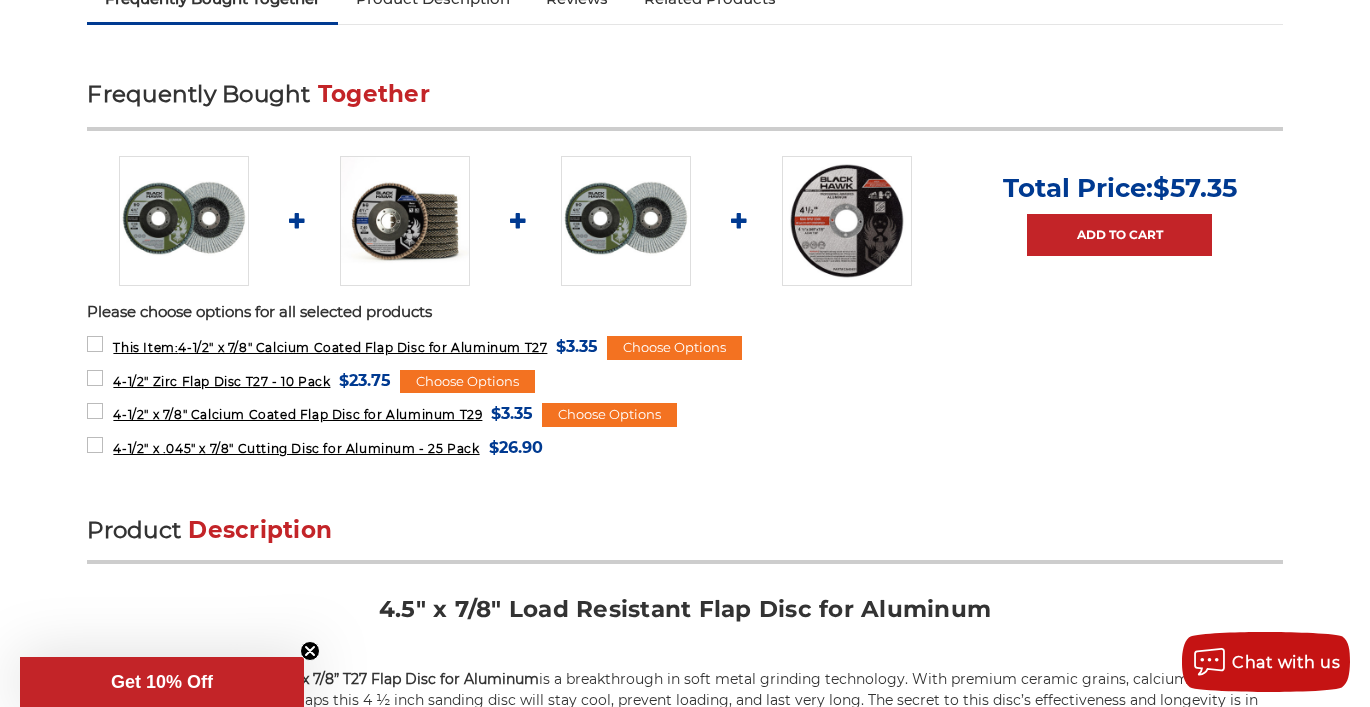 click at bounding box center (405, 221) 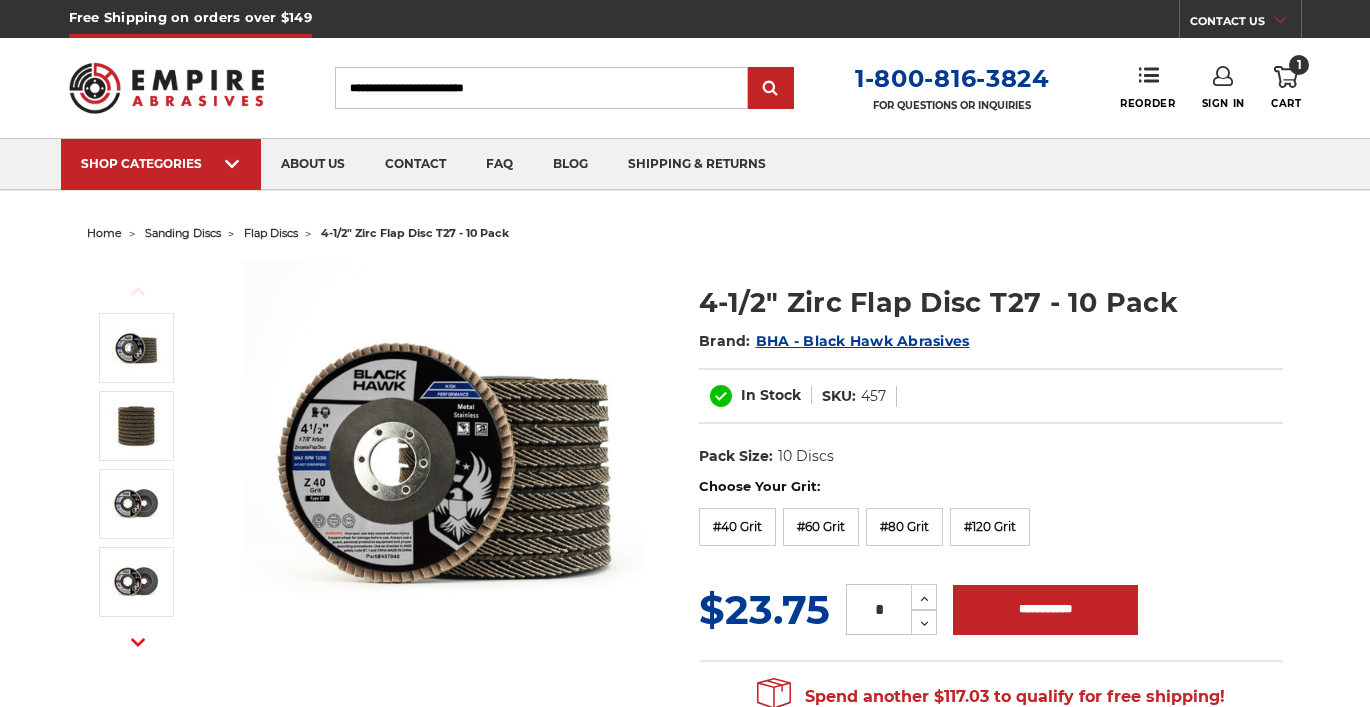scroll, scrollTop: 0, scrollLeft: 0, axis: both 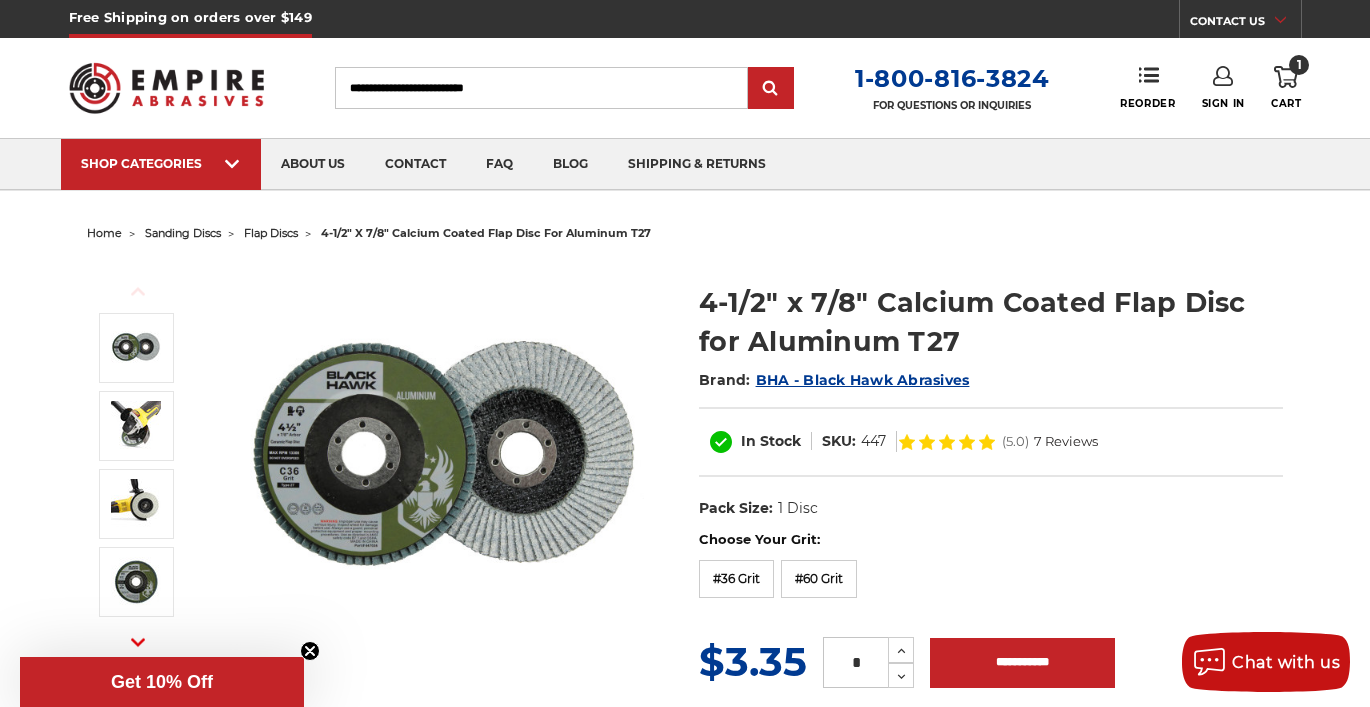 drag, startPoint x: 350, startPoint y: 90, endPoint x: 547, endPoint y: 87, distance: 197.02284 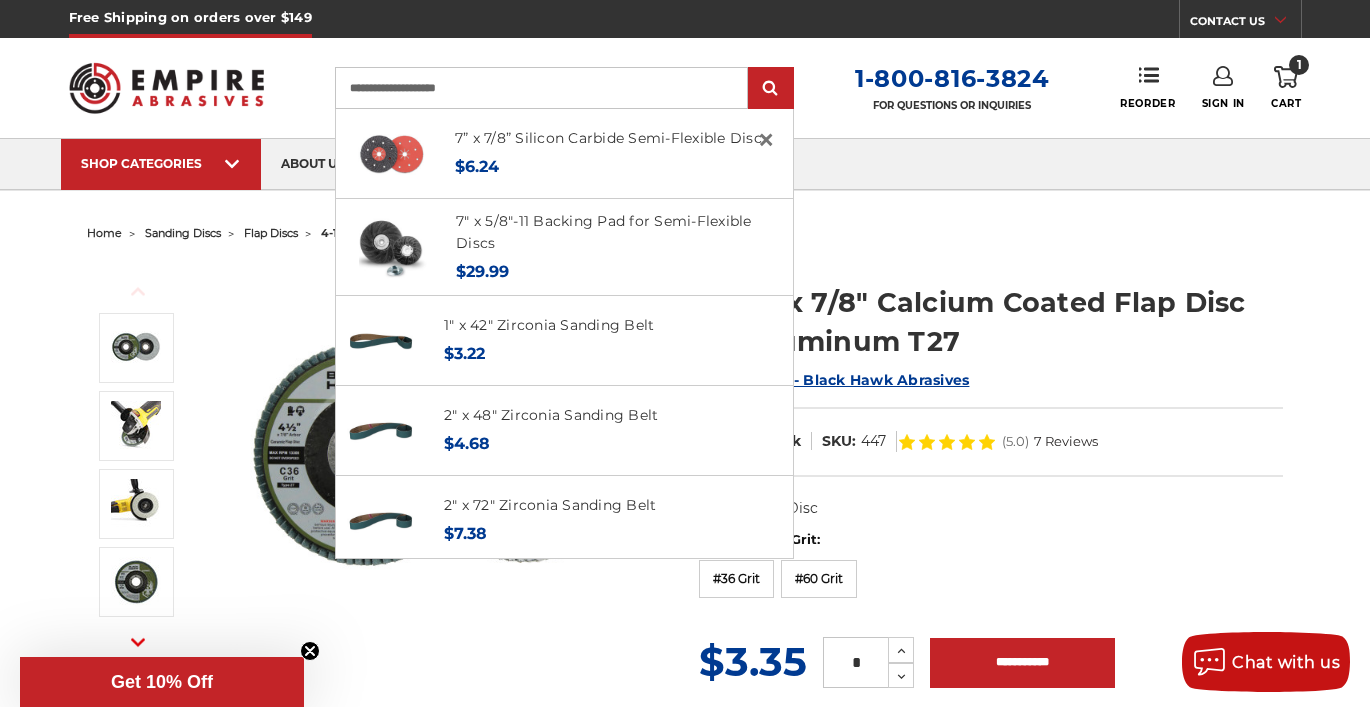type on "**********" 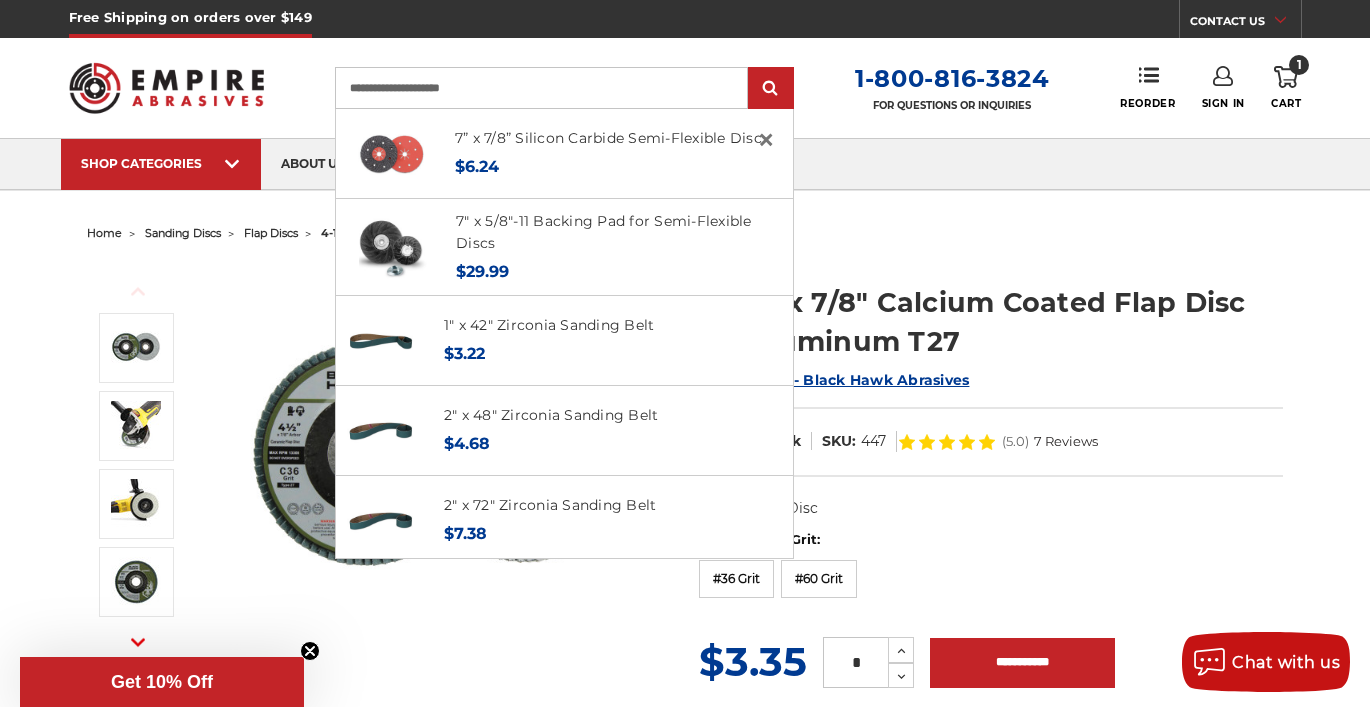scroll, scrollTop: 0, scrollLeft: 0, axis: both 